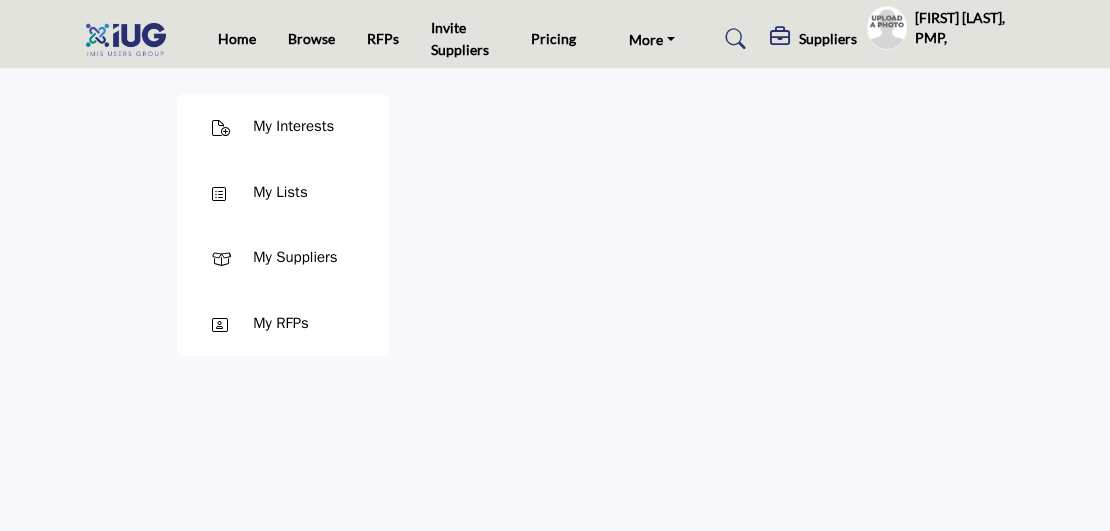 scroll, scrollTop: 0, scrollLeft: 0, axis: both 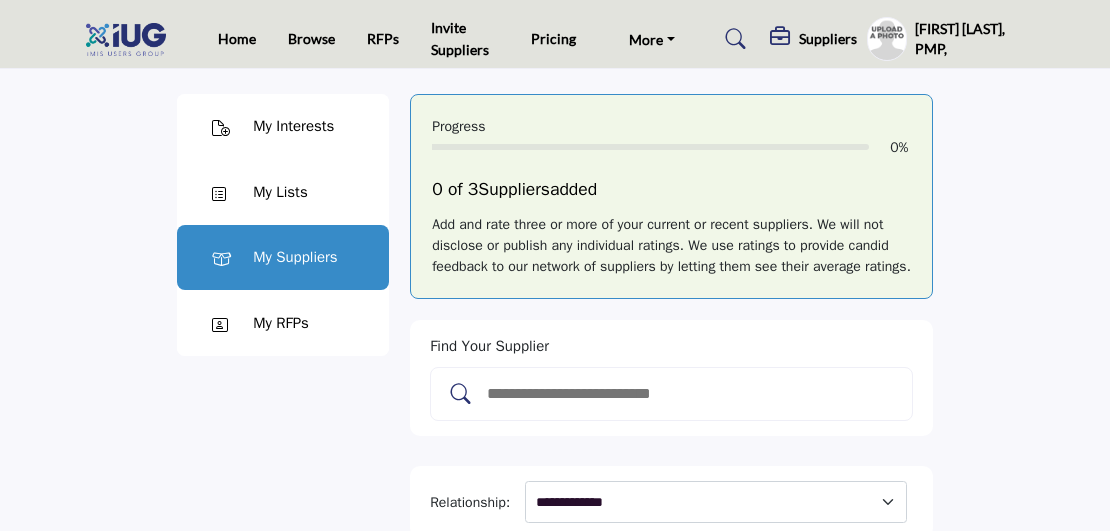 click at bounding box center [692, 394] 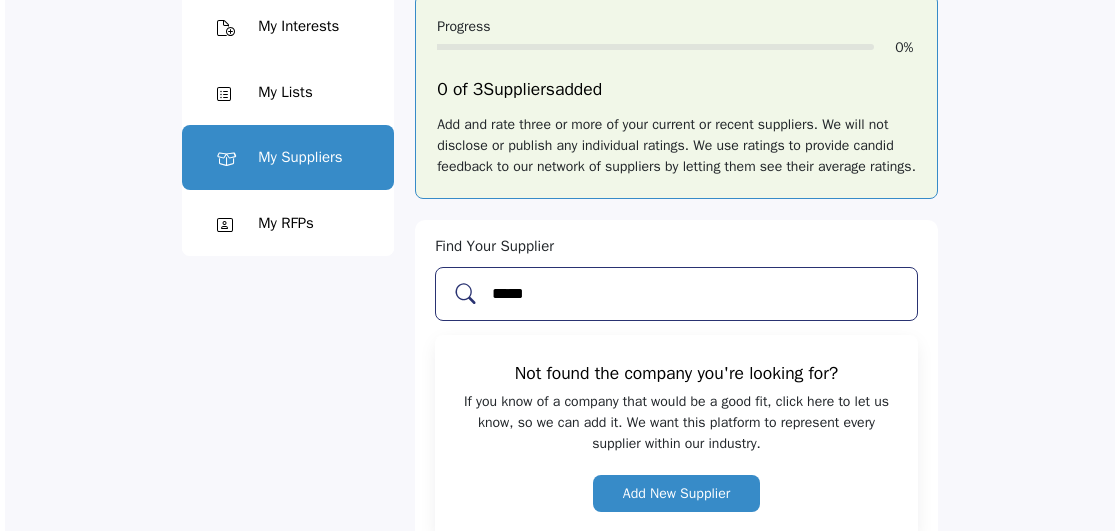 scroll, scrollTop: 200, scrollLeft: 0, axis: vertical 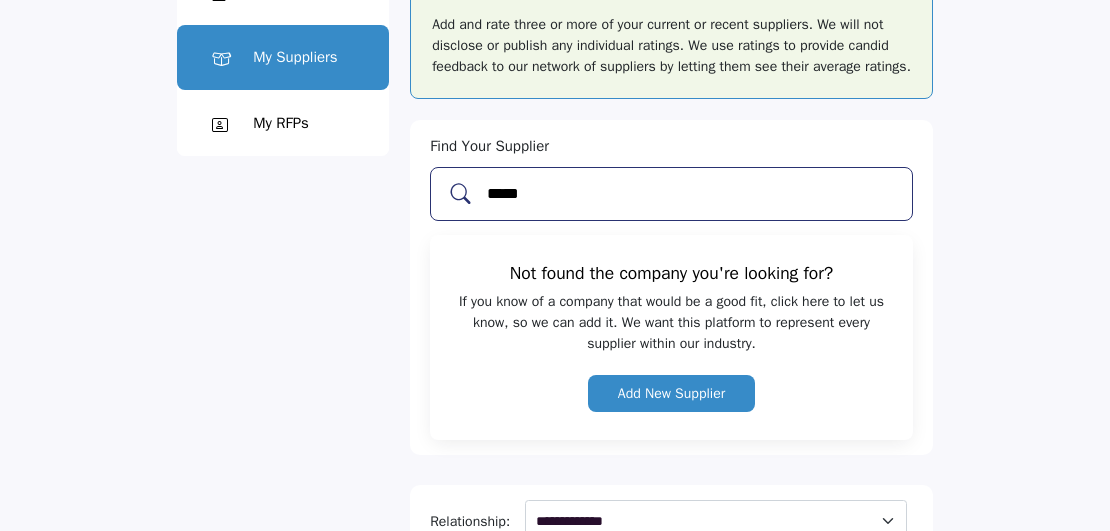 type on "*****" 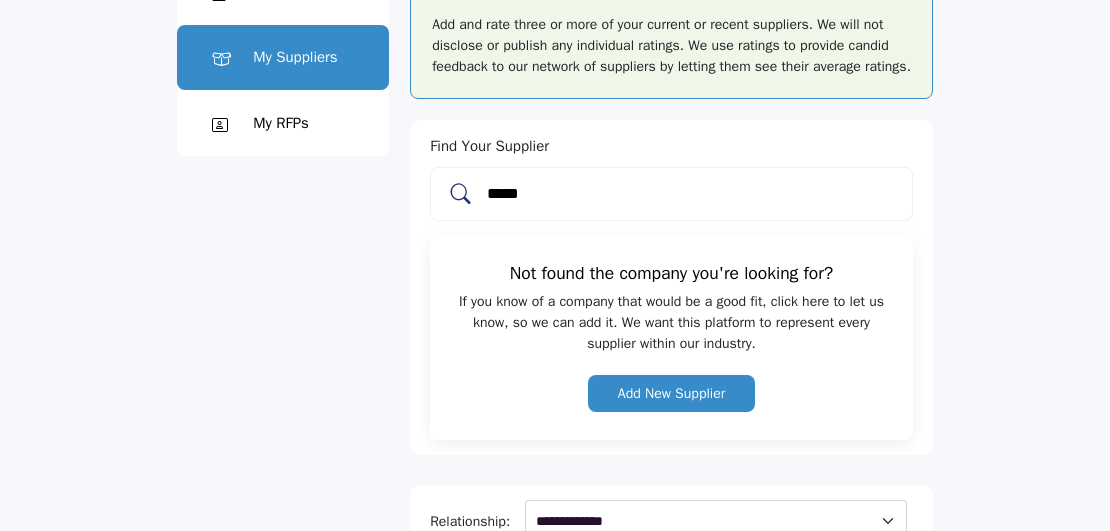 click on "Add New Supplier" at bounding box center [671, 393] 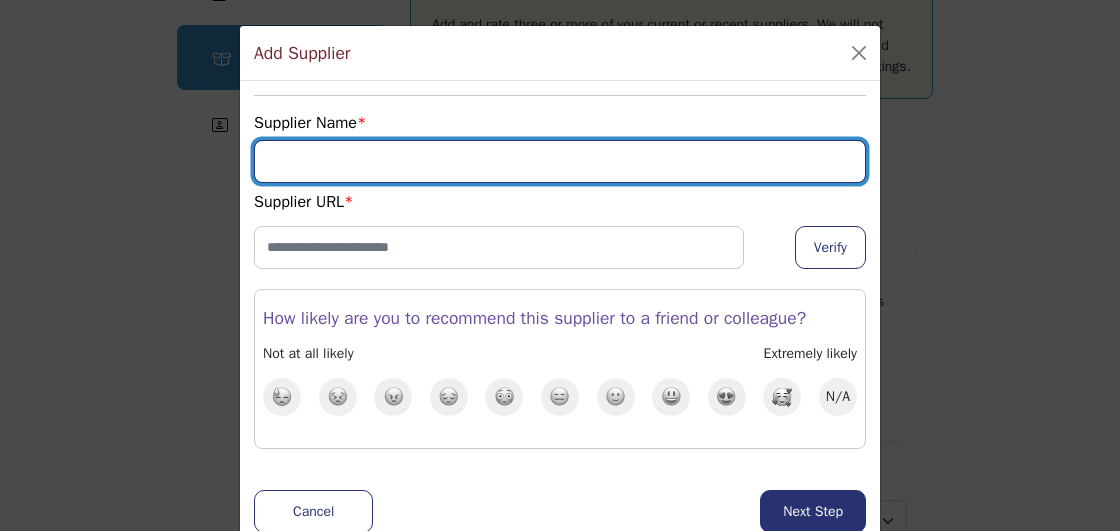 click at bounding box center (560, 161) 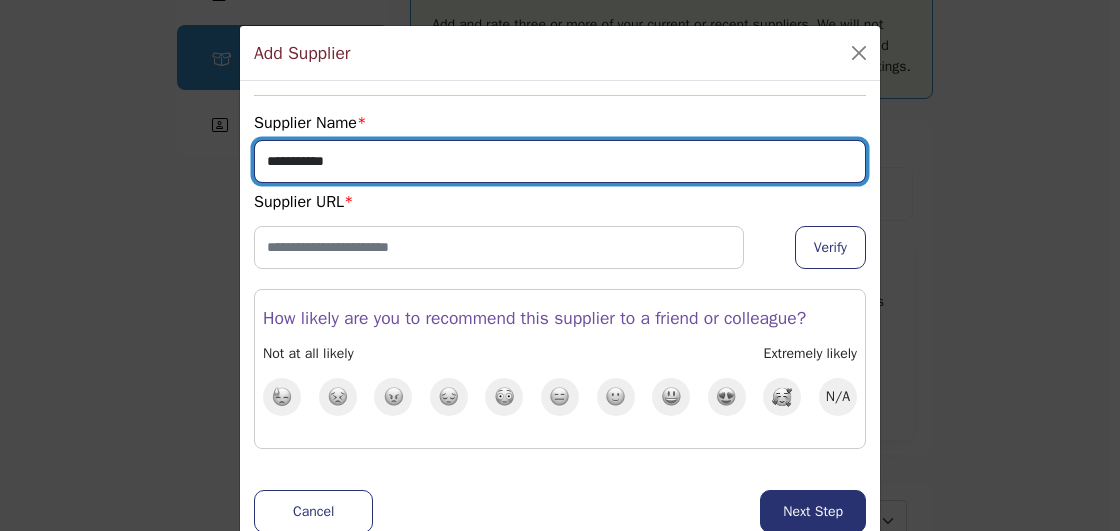 type on "**********" 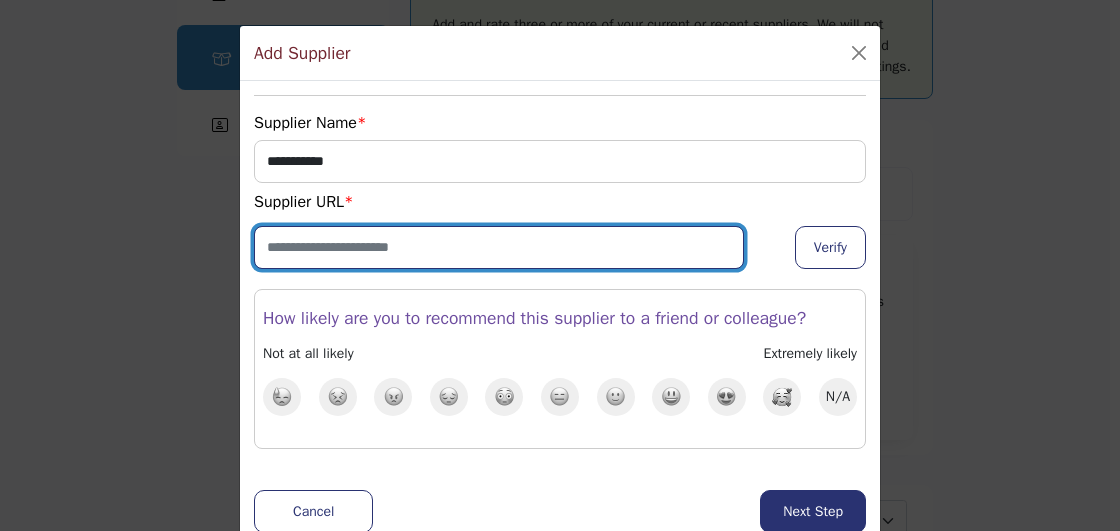 click at bounding box center [499, 247] 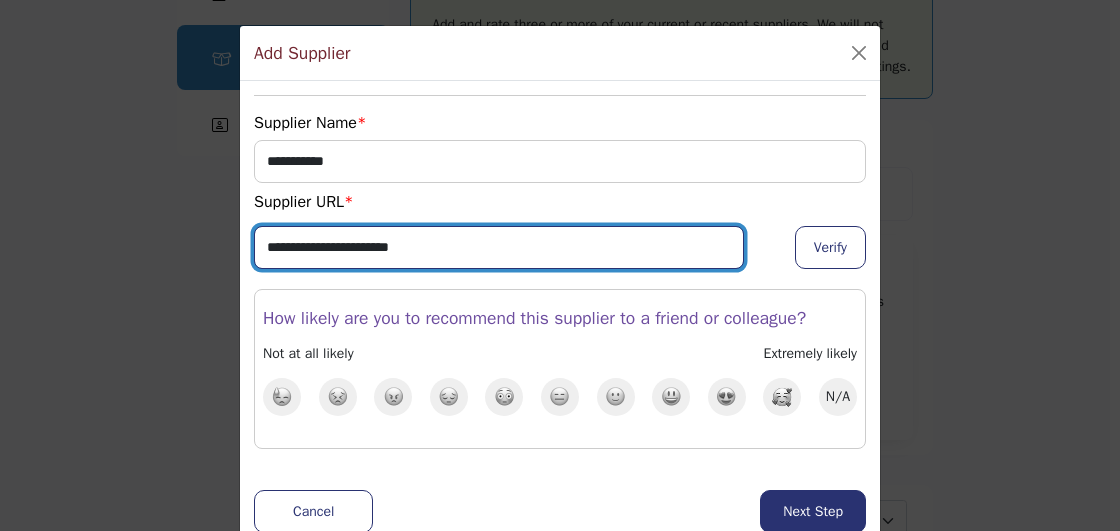 type on "**********" 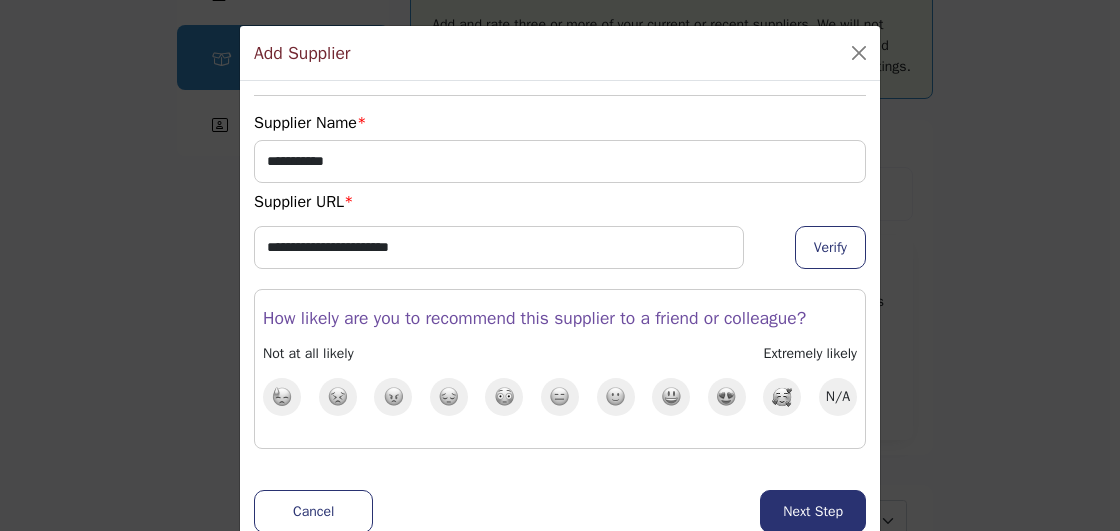 click at bounding box center [782, 397] 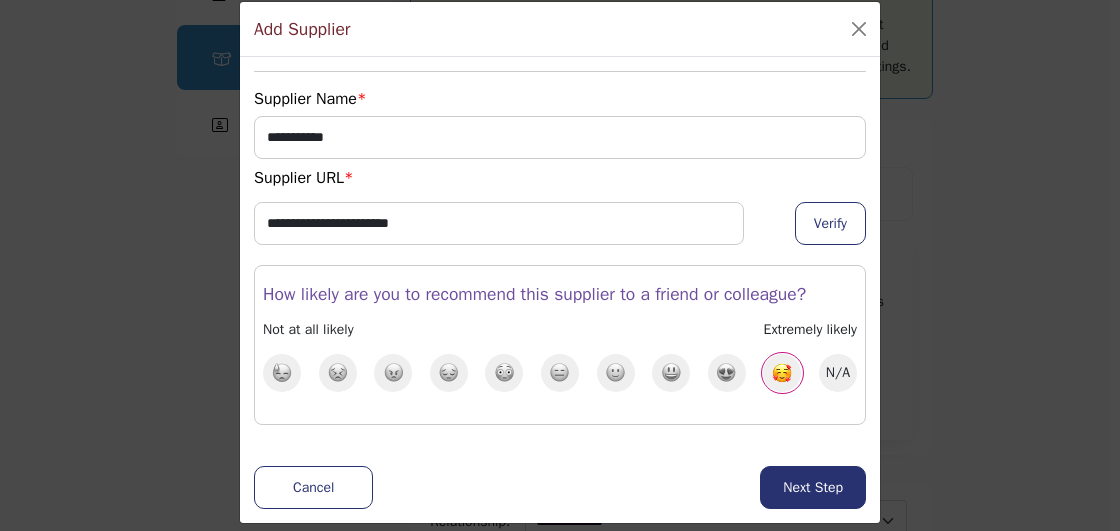 scroll, scrollTop: 36, scrollLeft: 0, axis: vertical 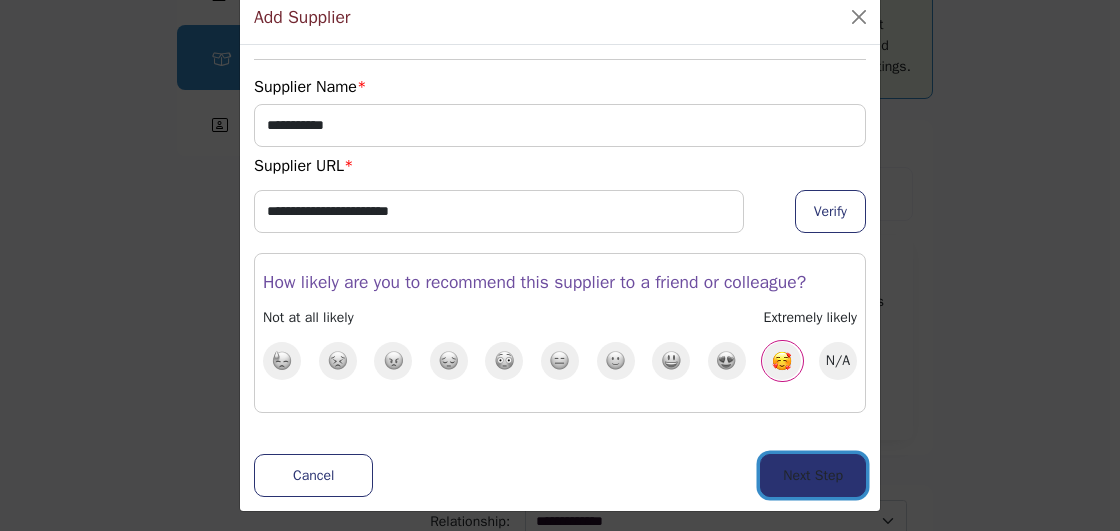 click on "Next Step" at bounding box center [813, 475] 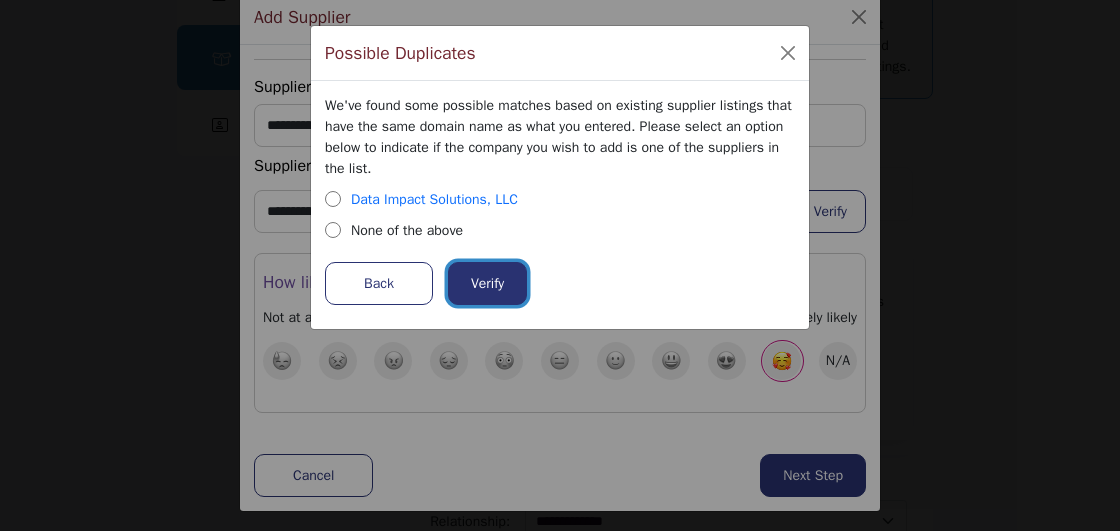 click on "Verify" at bounding box center (487, 283) 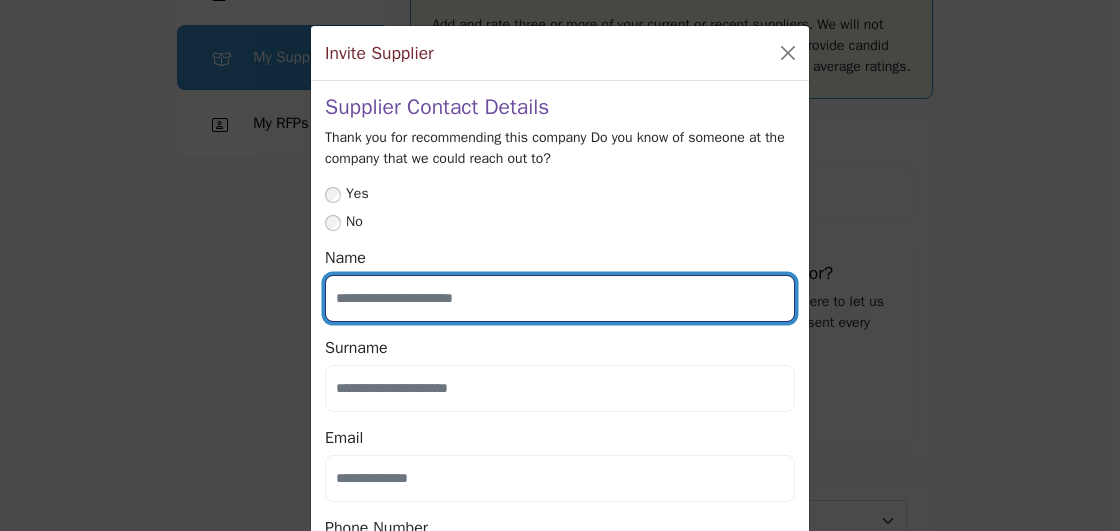 drag, startPoint x: 412, startPoint y: 302, endPoint x: 500, endPoint y: 317, distance: 89.26926 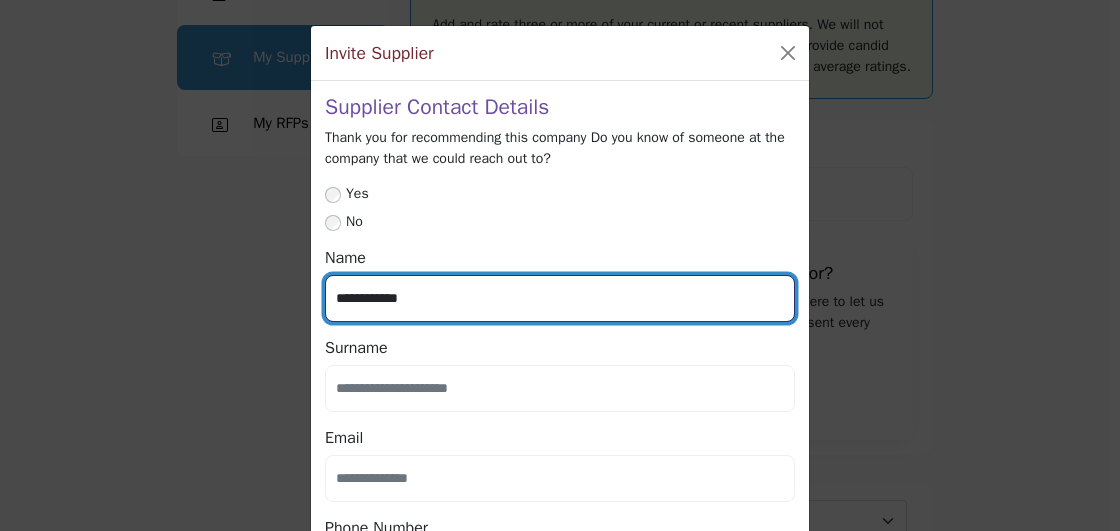 type on "**********" 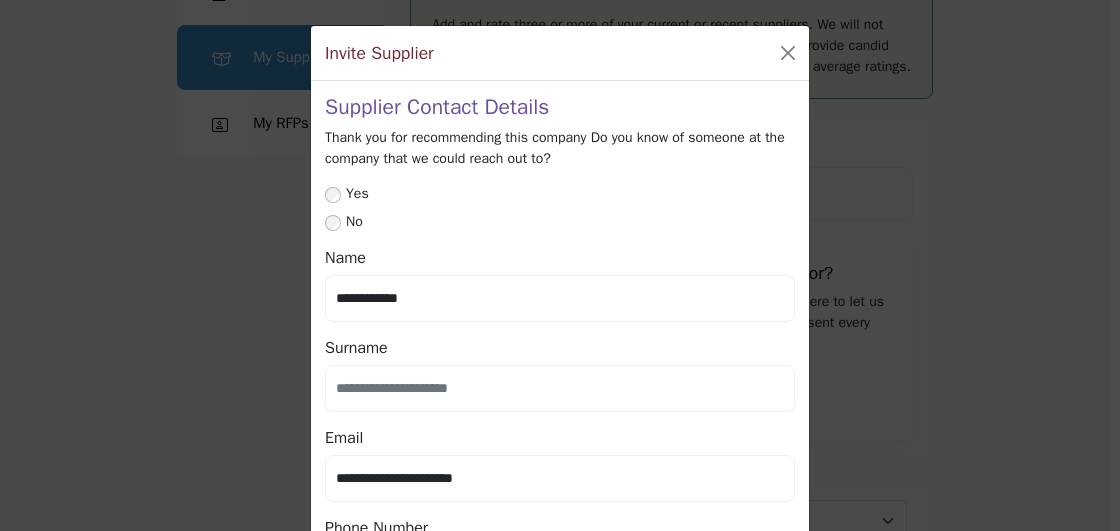 scroll, scrollTop: 160, scrollLeft: 0, axis: vertical 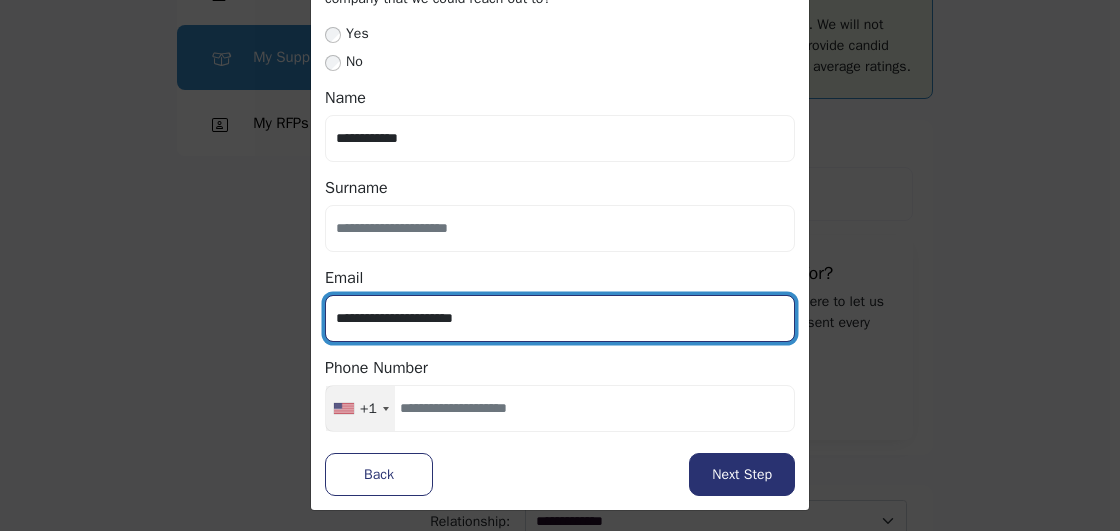 click on "**********" at bounding box center [560, 318] 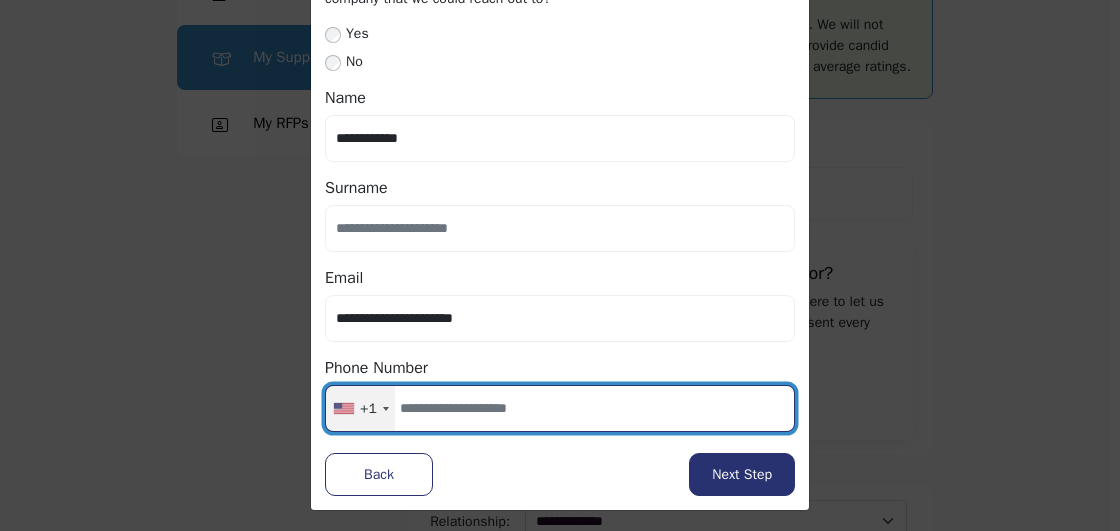 click at bounding box center [560, 408] 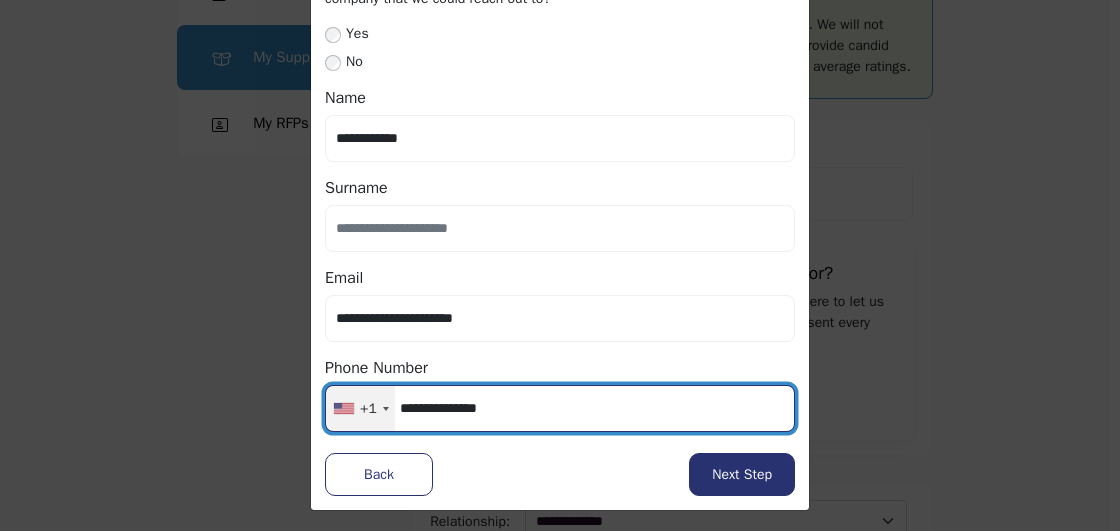drag, startPoint x: 416, startPoint y: 403, endPoint x: 384, endPoint y: 403, distance: 32 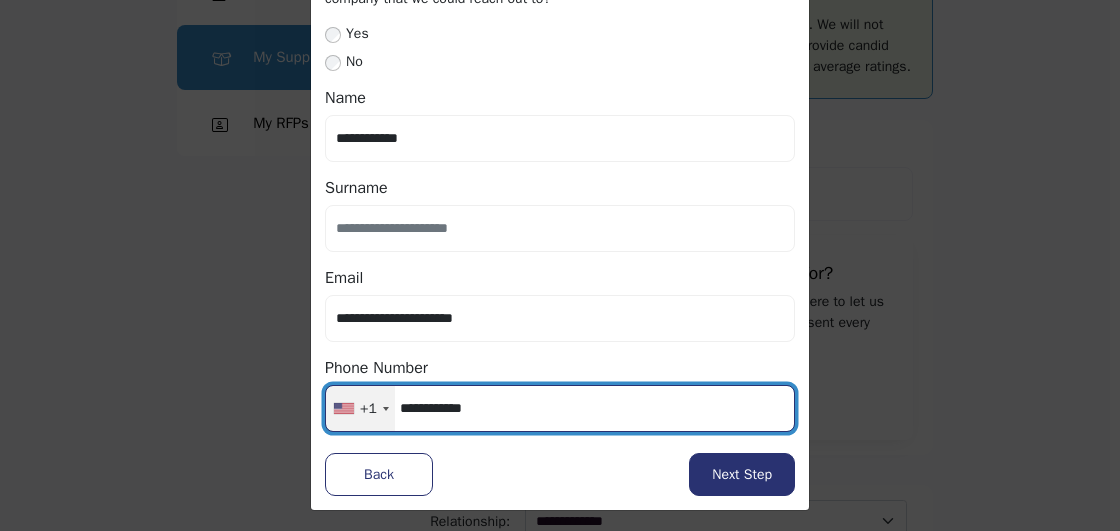 click on "**********" at bounding box center [560, 408] 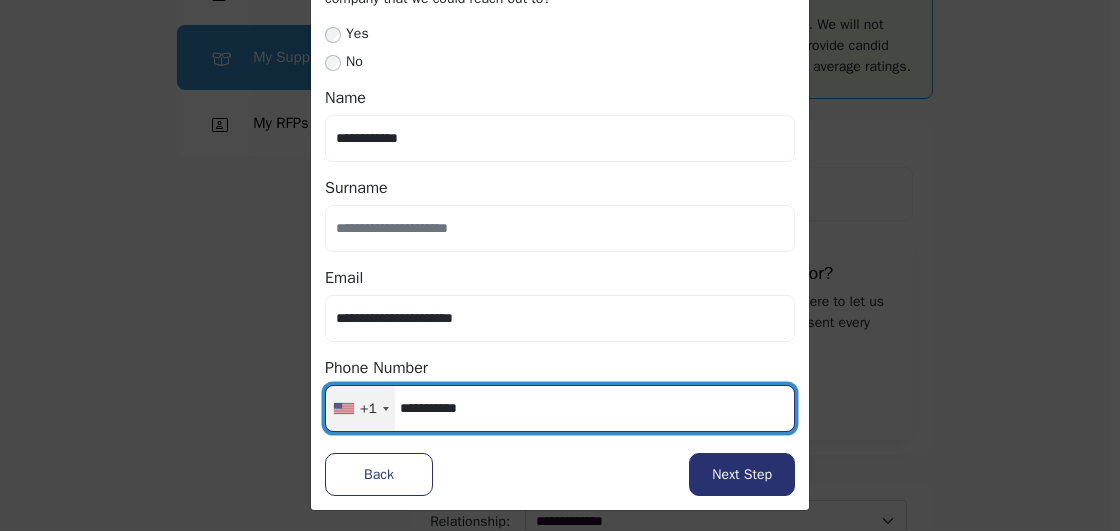 click on "**********" at bounding box center [560, 408] 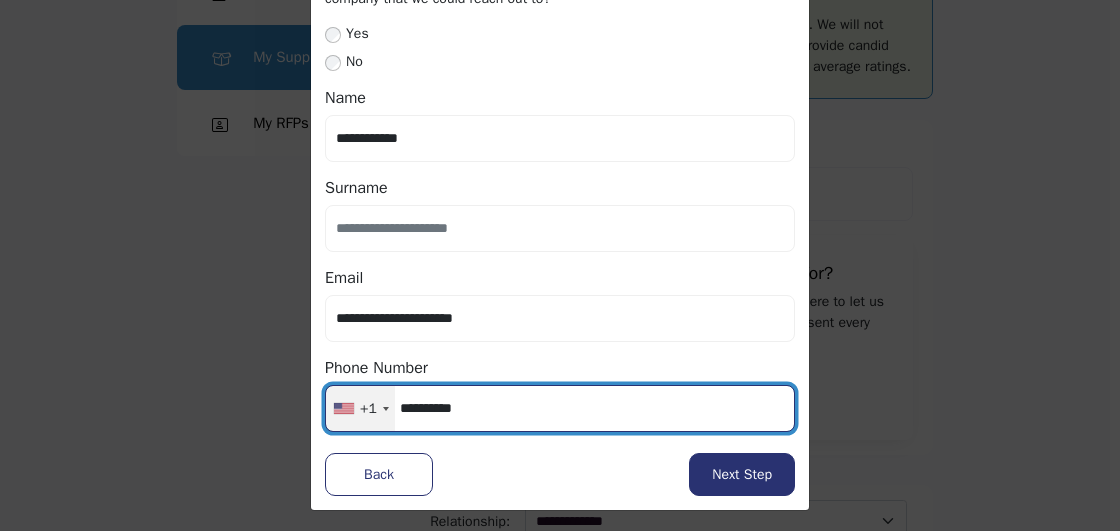 click on "**********" at bounding box center [560, 408] 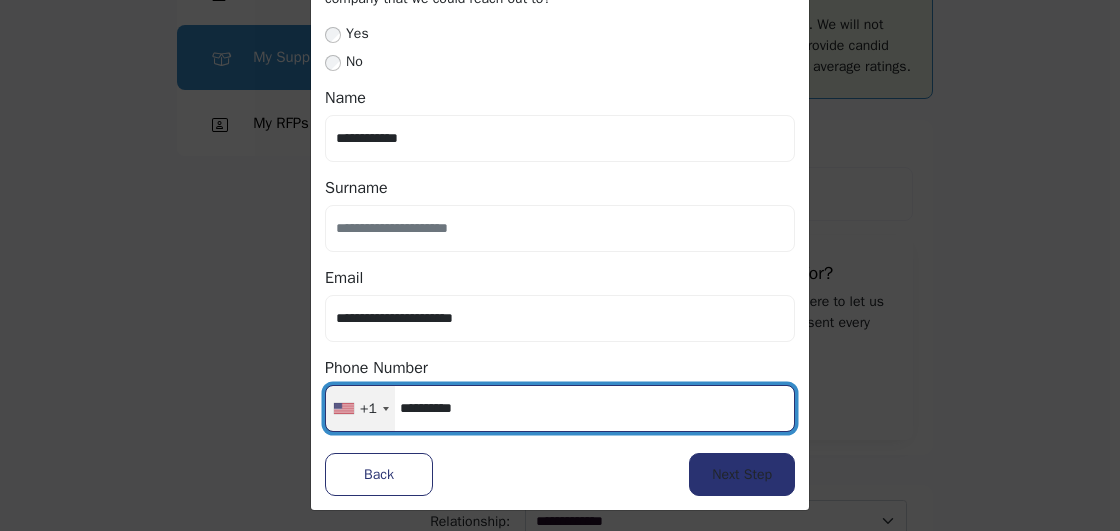 type on "**********" 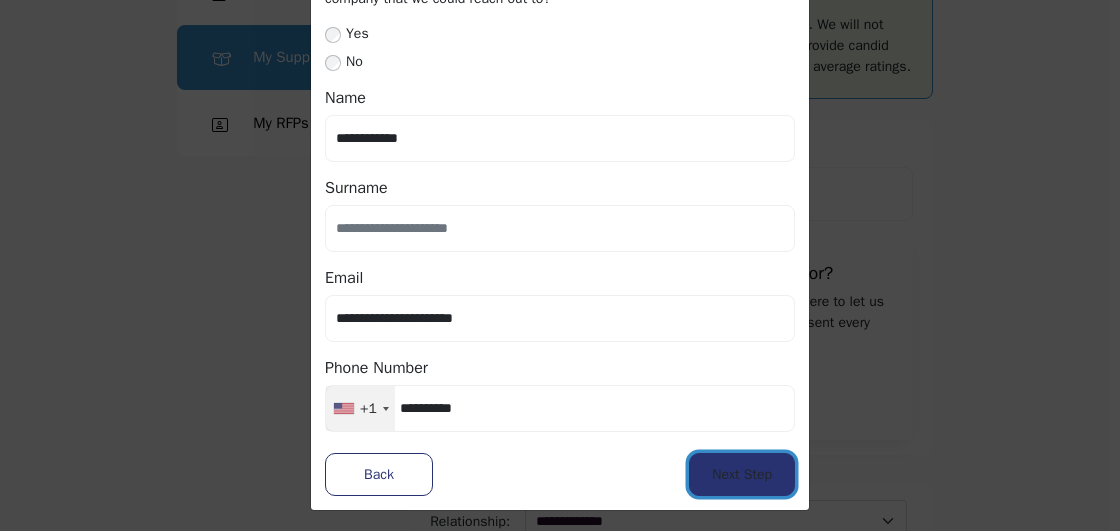 click on "Next Step" at bounding box center [742, 474] 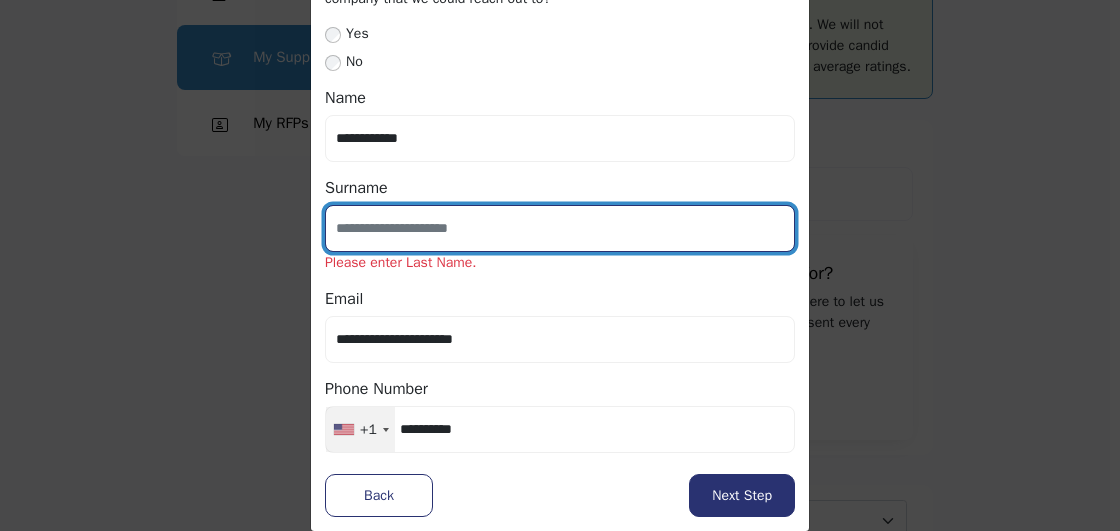 click at bounding box center [560, 228] 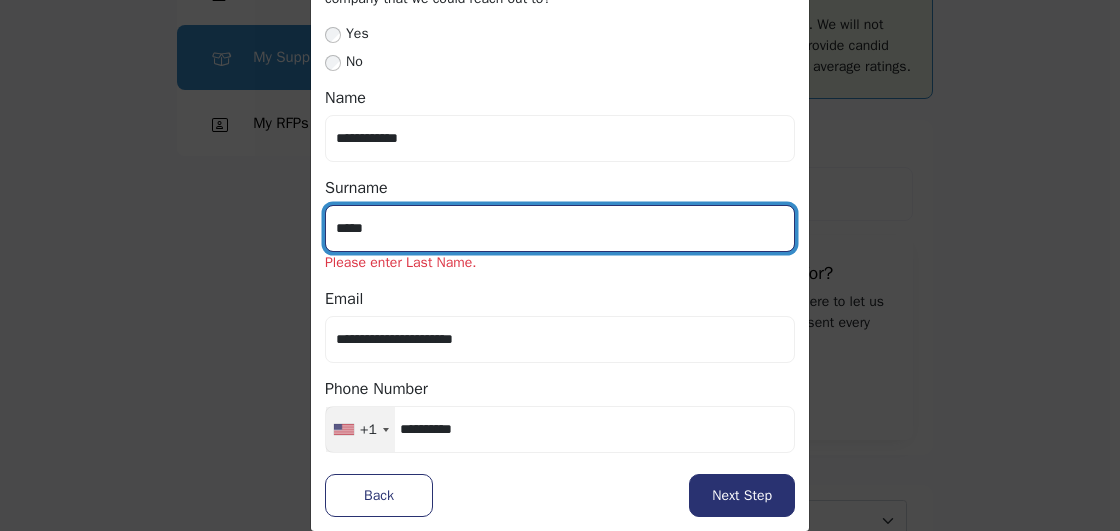 type on "*****" 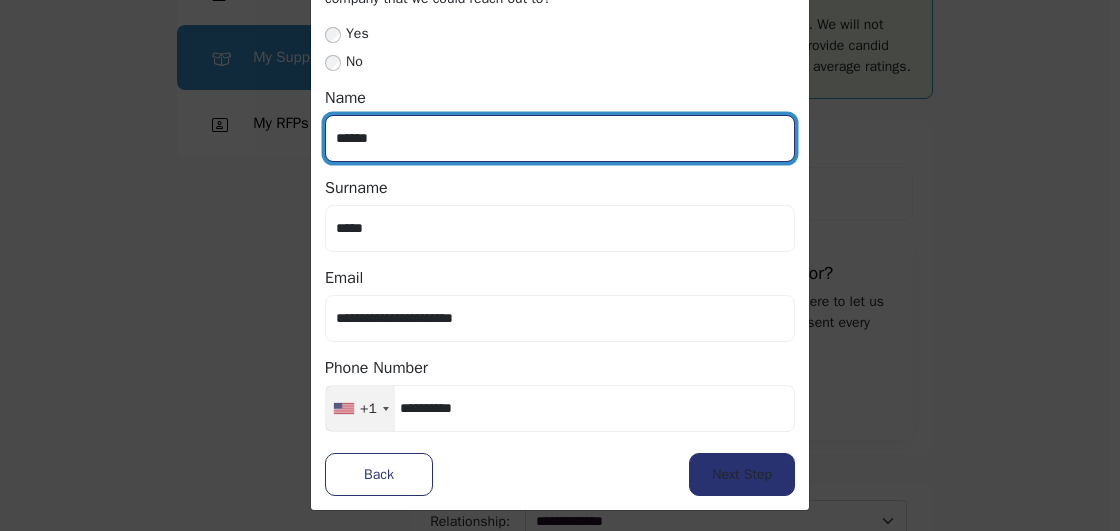 type on "******" 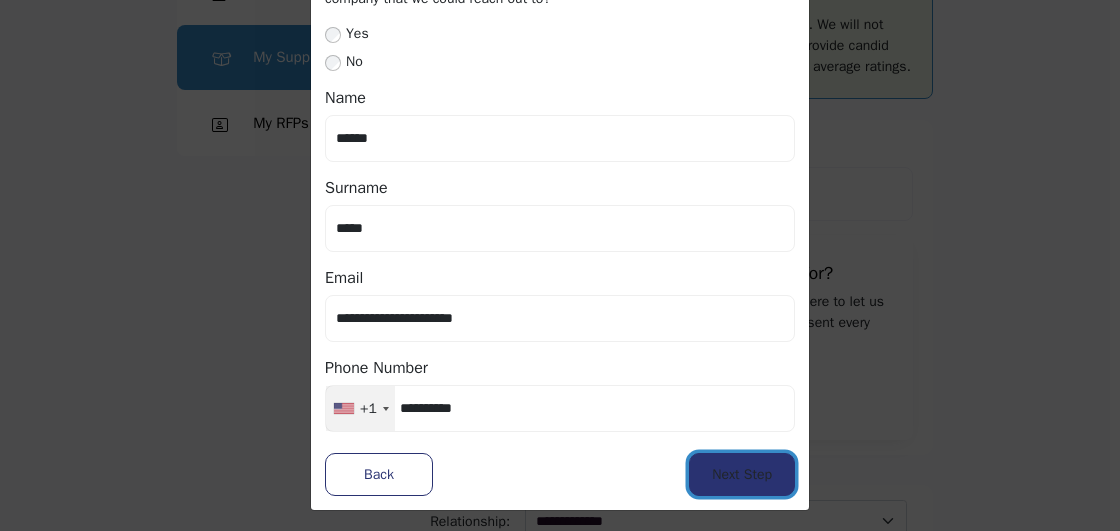 click on "Next Step" at bounding box center (742, 474) 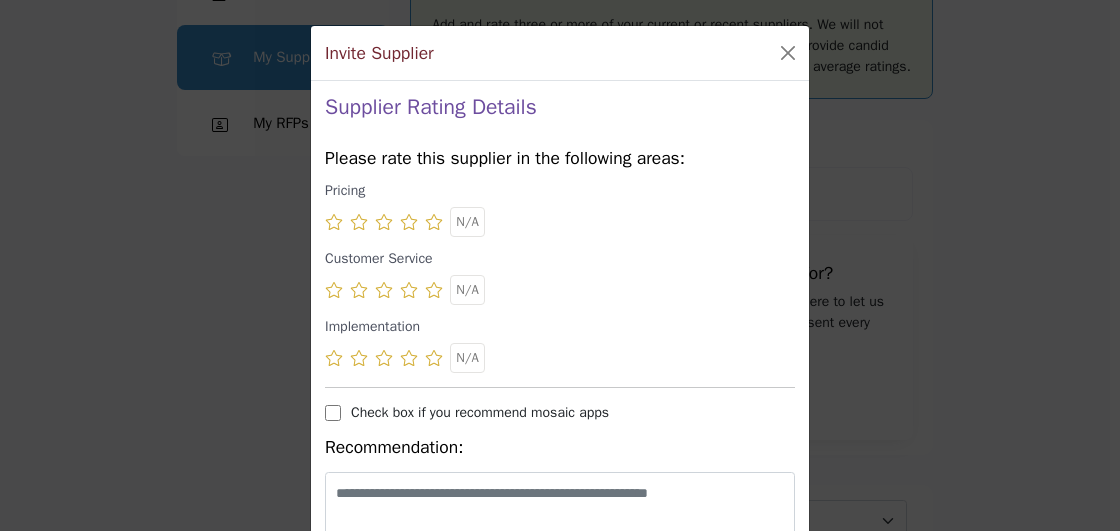 click at bounding box center [434, 222] 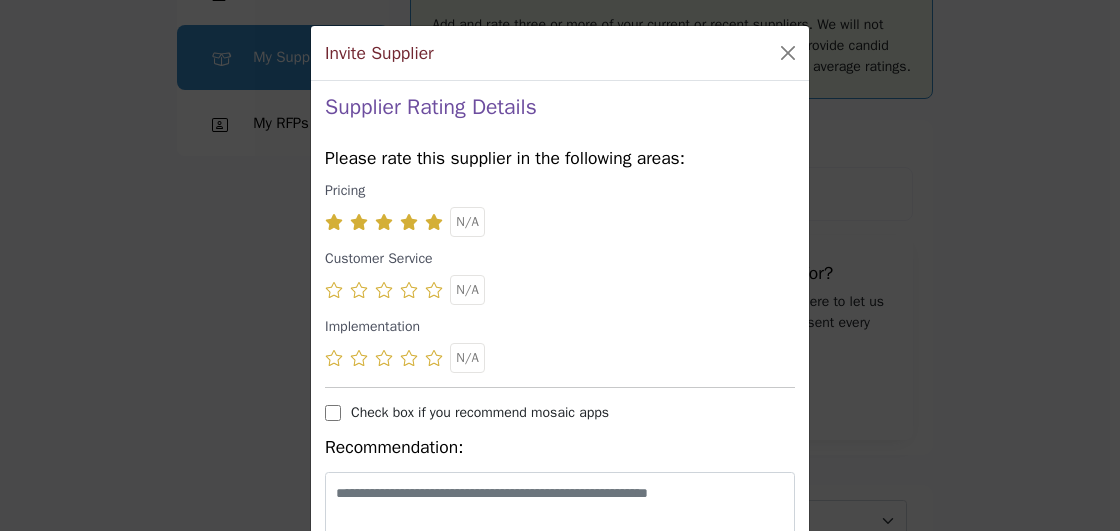 click at bounding box center (434, 290) 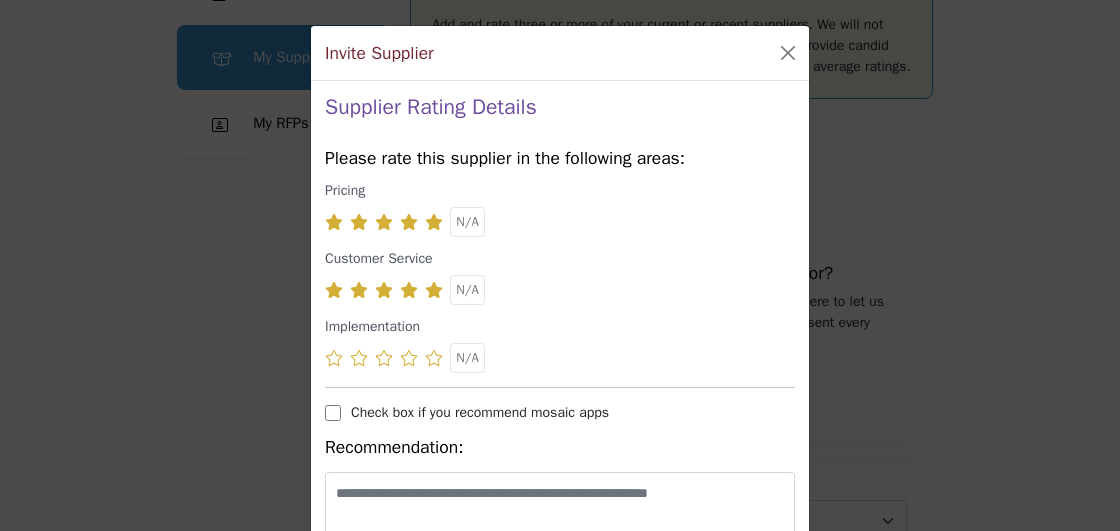 click at bounding box center (434, 358) 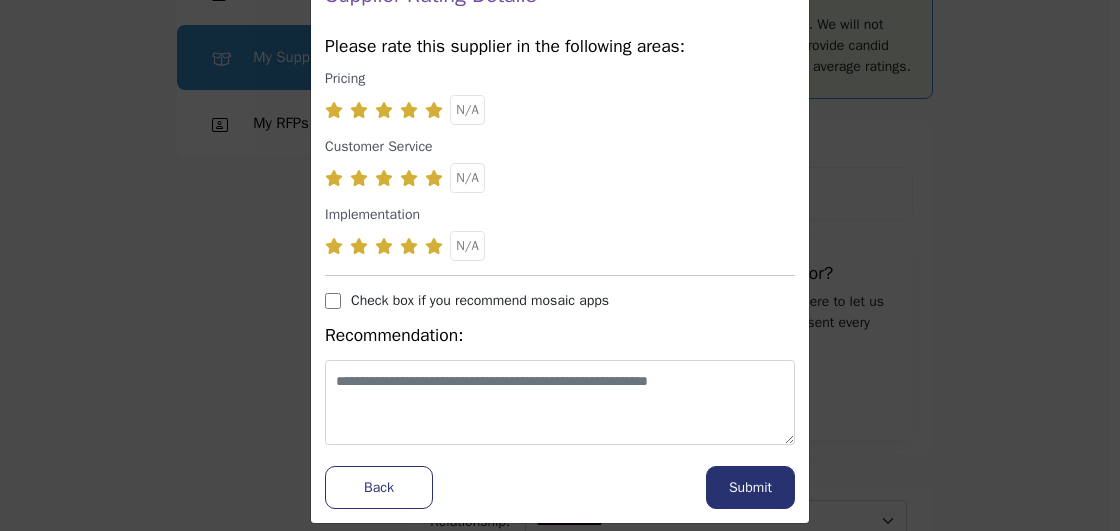 scroll, scrollTop: 126, scrollLeft: 0, axis: vertical 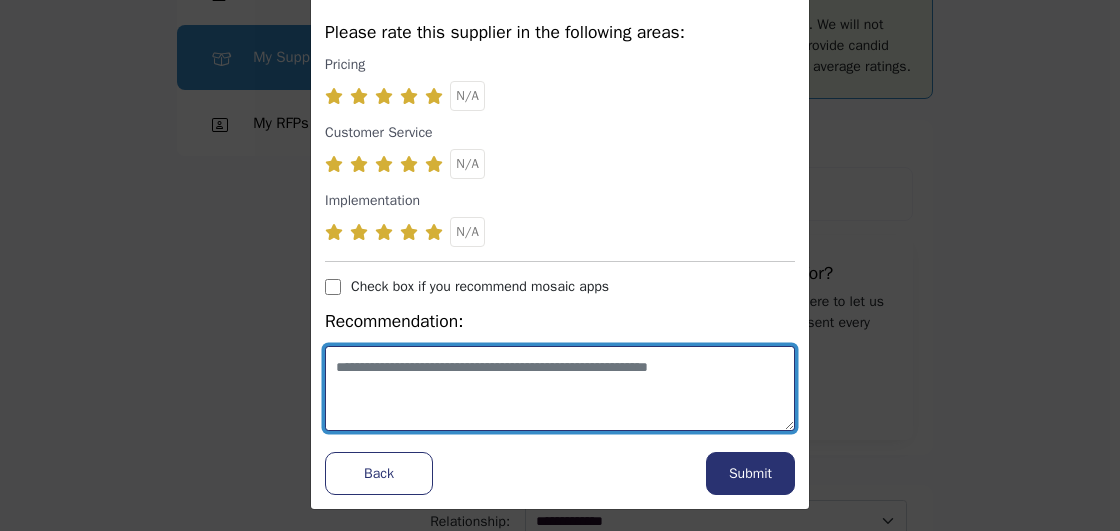 click at bounding box center (560, 388) 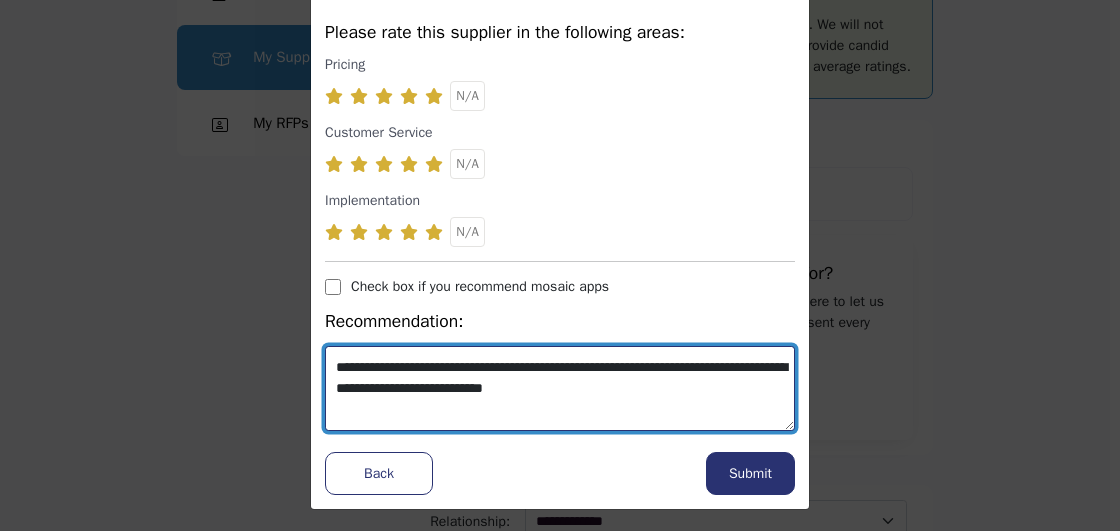 click on "**********" at bounding box center [560, 388] 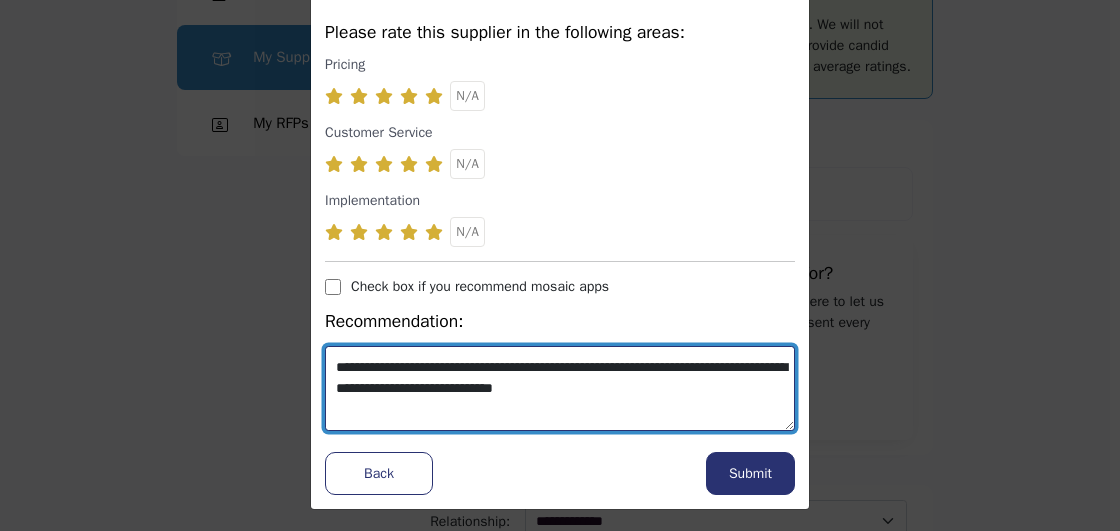 paste on "**********" 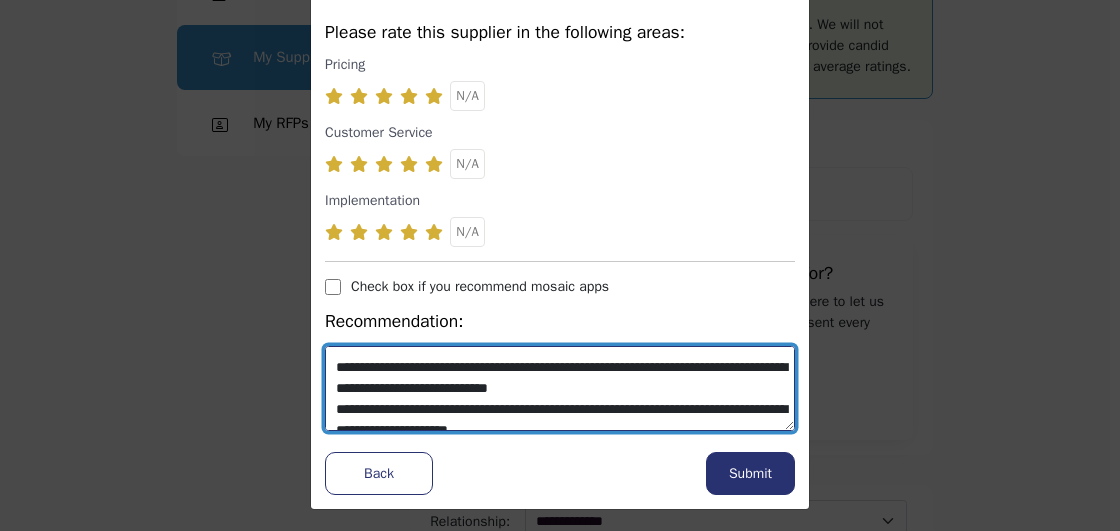 scroll, scrollTop: 9, scrollLeft: 0, axis: vertical 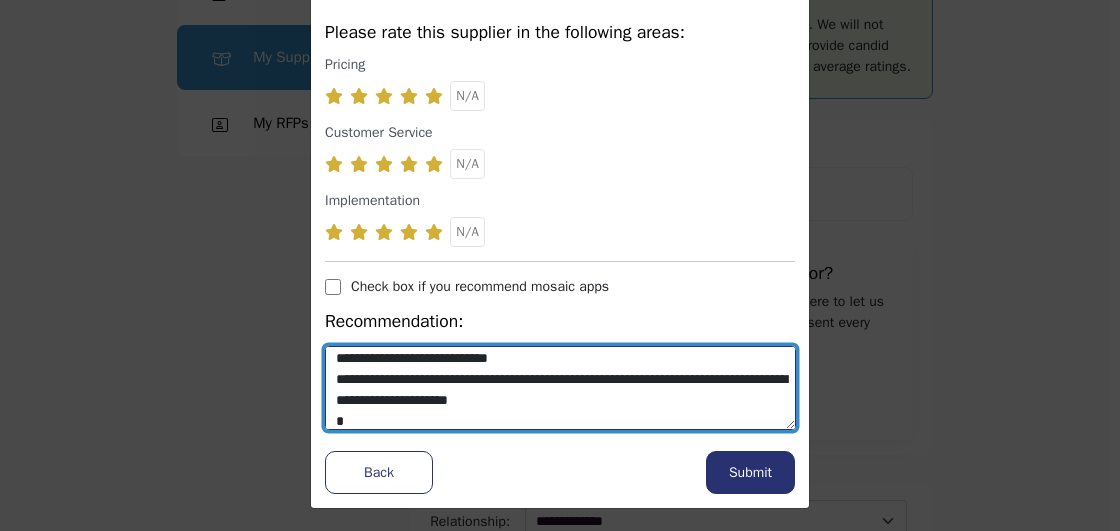 paste on "**********" 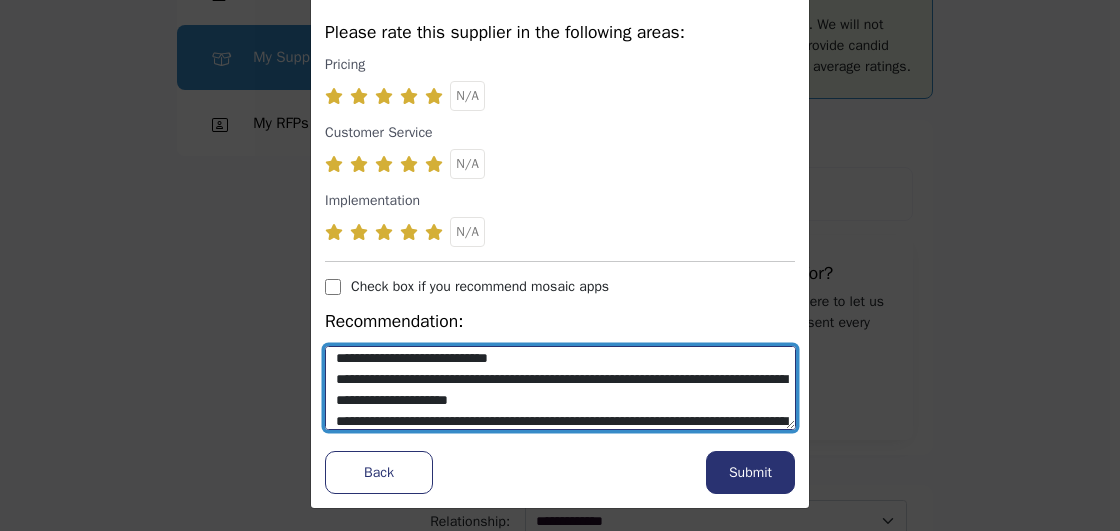 scroll, scrollTop: 72, scrollLeft: 0, axis: vertical 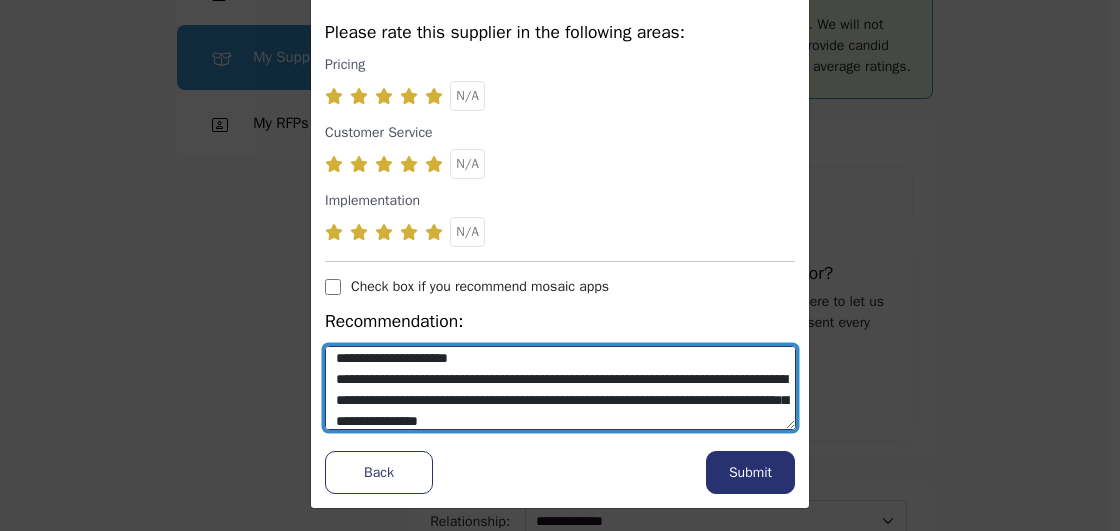 click on "**********" at bounding box center [560, 388] 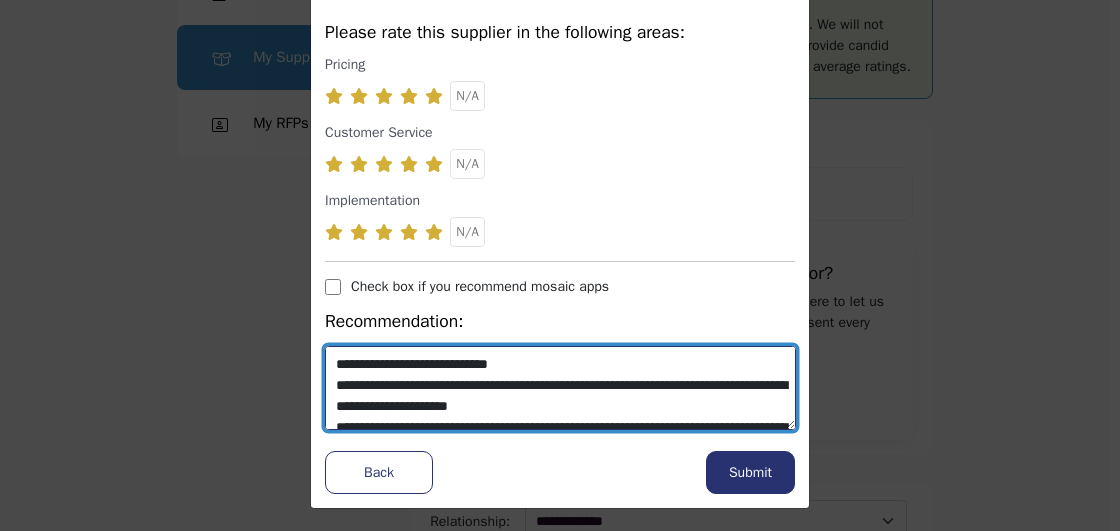 scroll, scrollTop: 0, scrollLeft: 0, axis: both 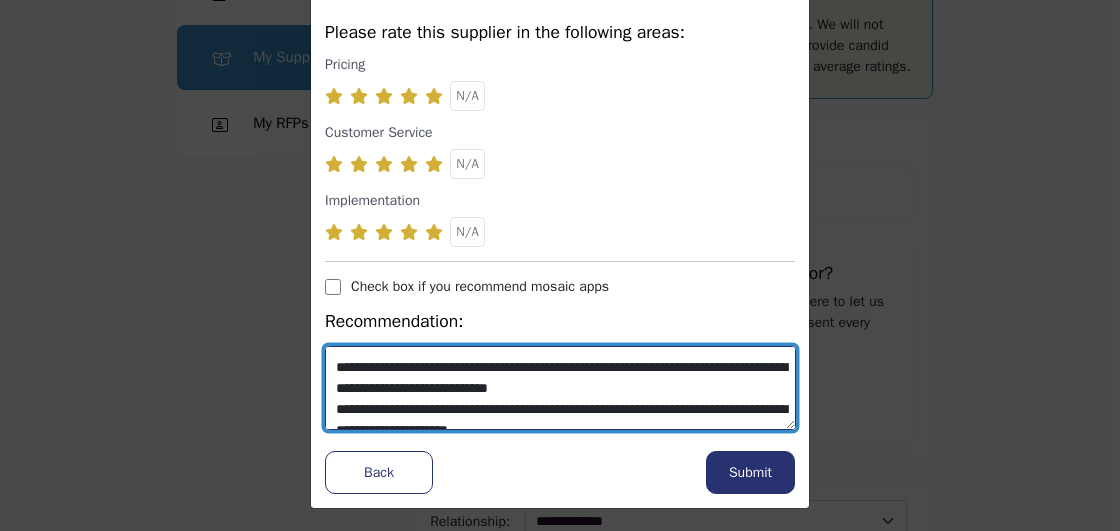 click on "**********" at bounding box center [560, 388] 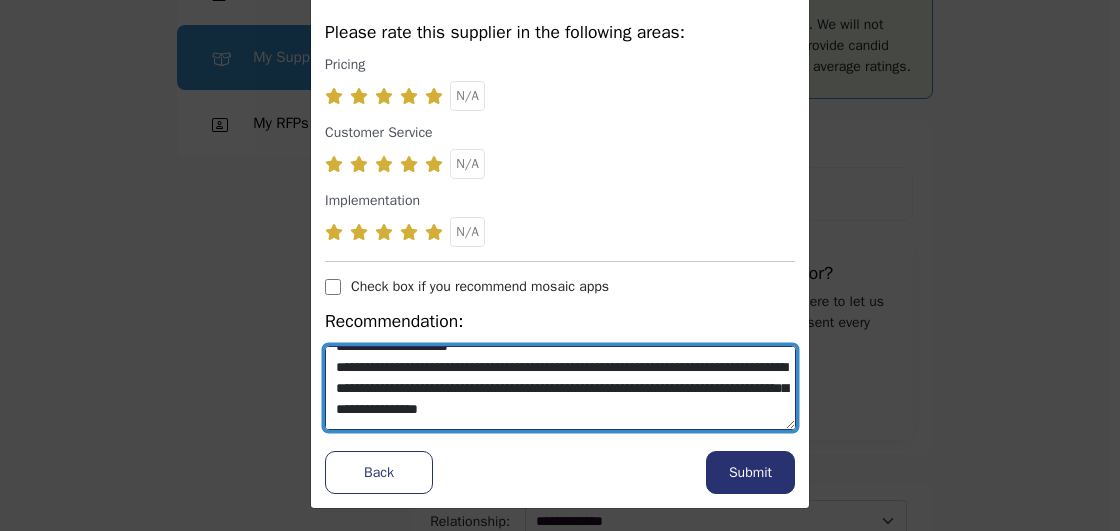 drag, startPoint x: 447, startPoint y: 367, endPoint x: 532, endPoint y: 369, distance: 85.02353 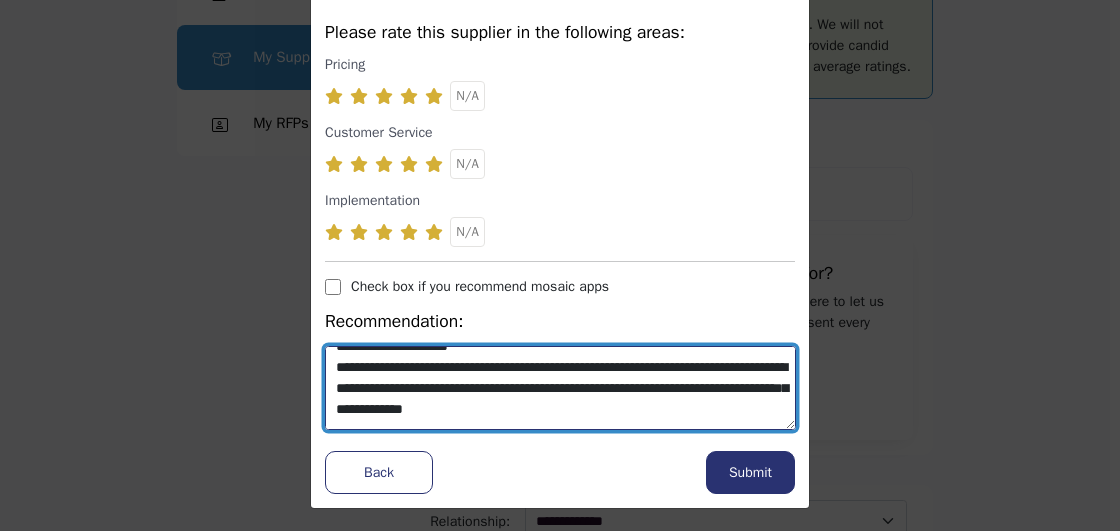 drag, startPoint x: 512, startPoint y: 366, endPoint x: 353, endPoint y: 360, distance: 159.11317 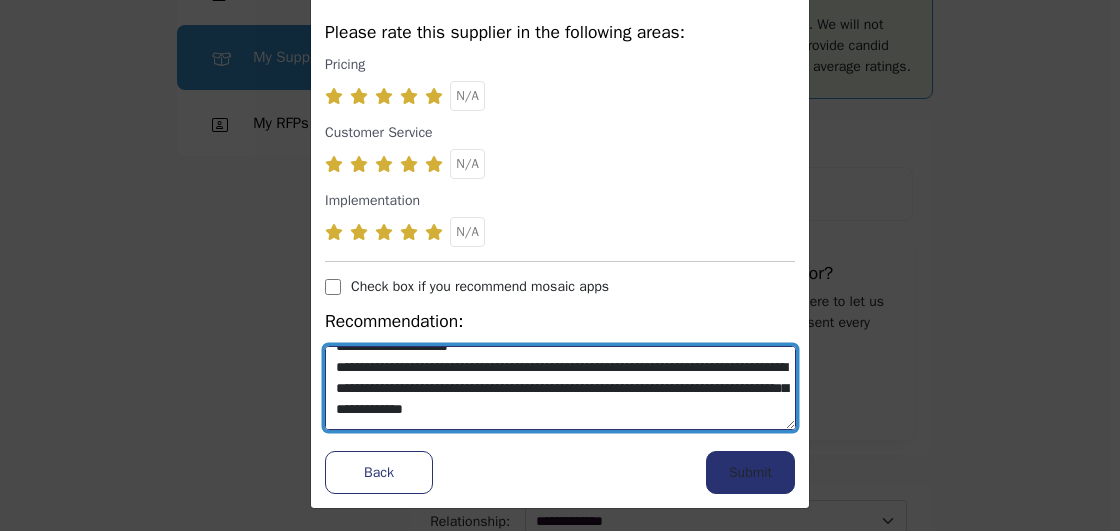 type on "**********" 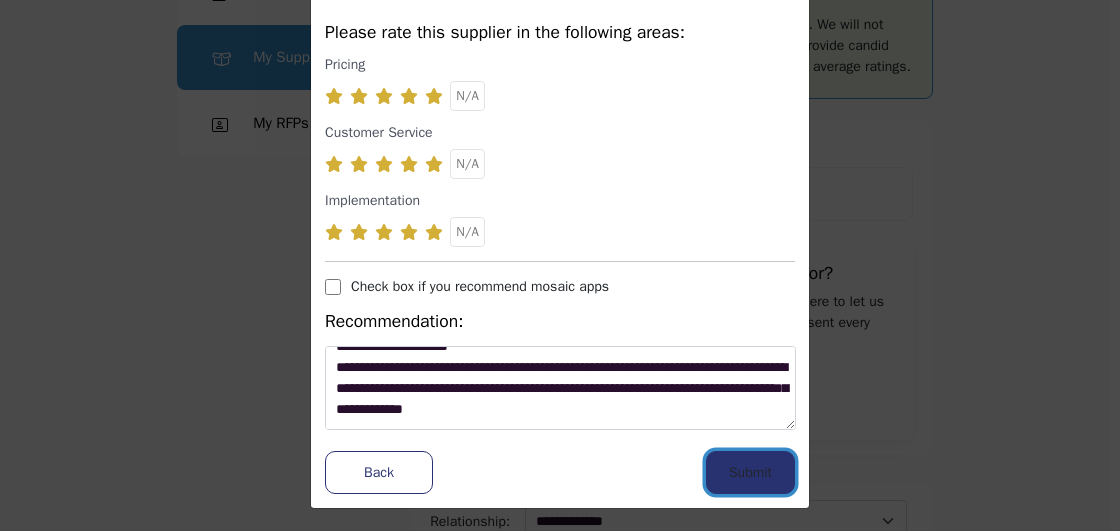 click on "Submit" at bounding box center (750, 472) 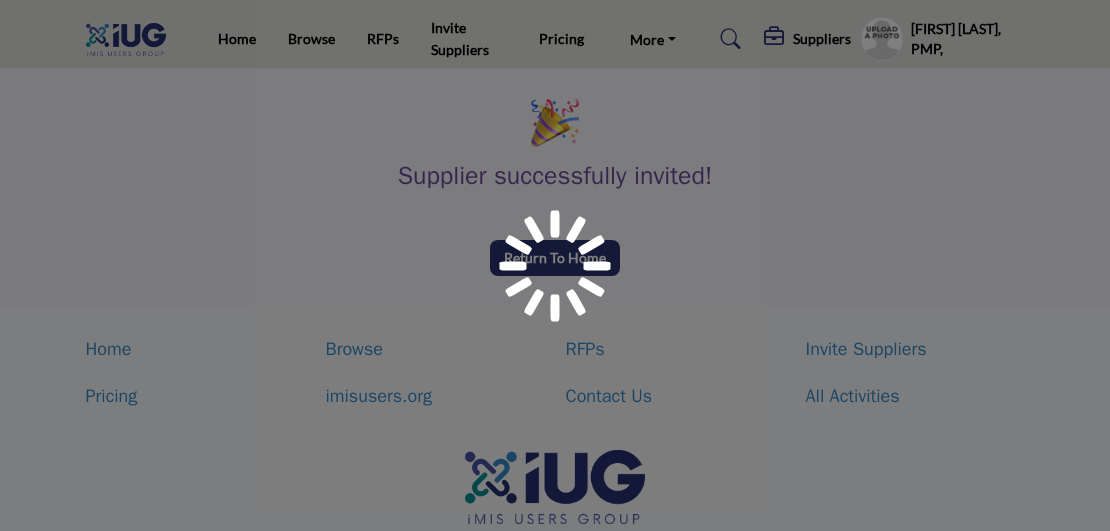 scroll, scrollTop: 0, scrollLeft: 0, axis: both 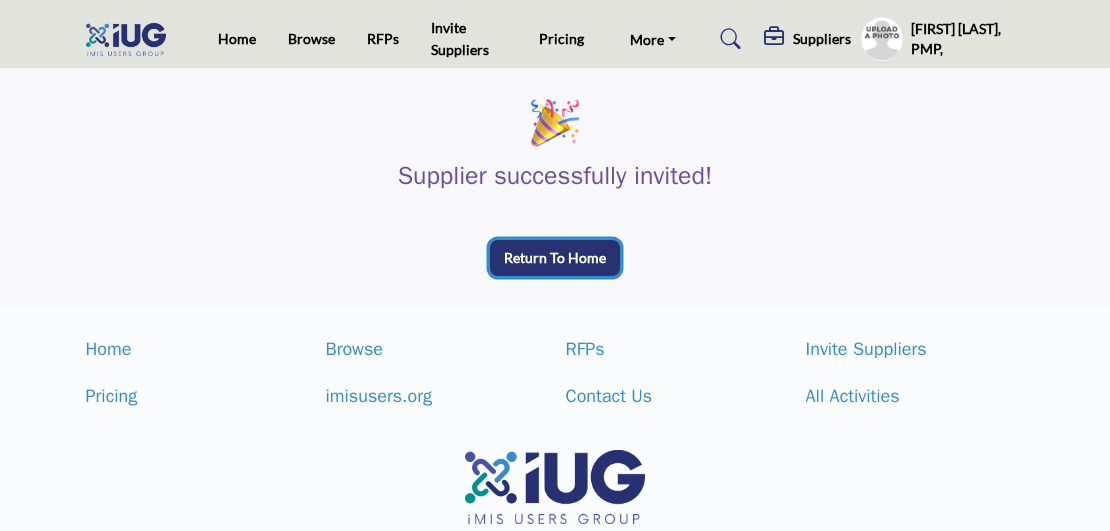 click on "Return To Home" at bounding box center (555, 258) 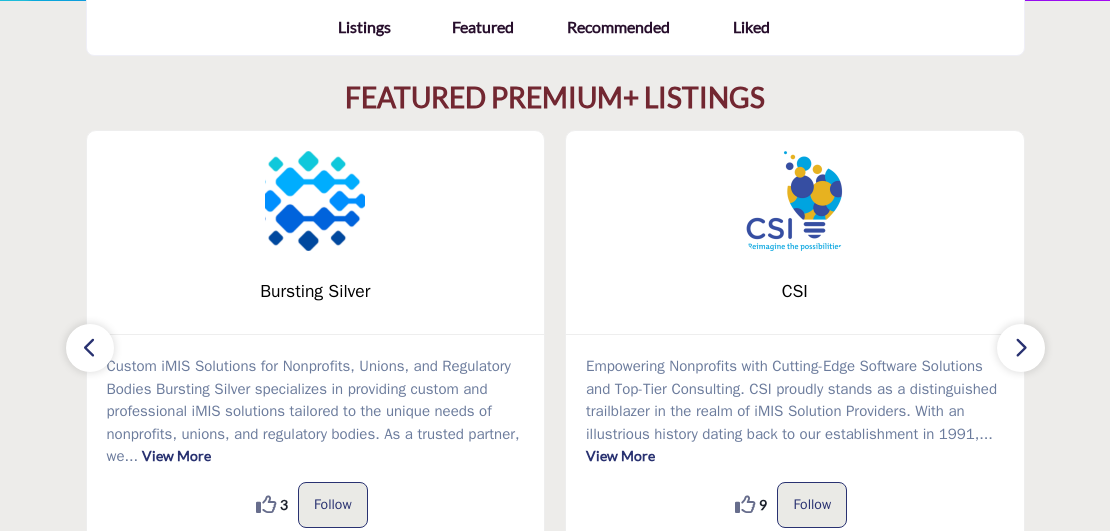 scroll, scrollTop: 600, scrollLeft: 0, axis: vertical 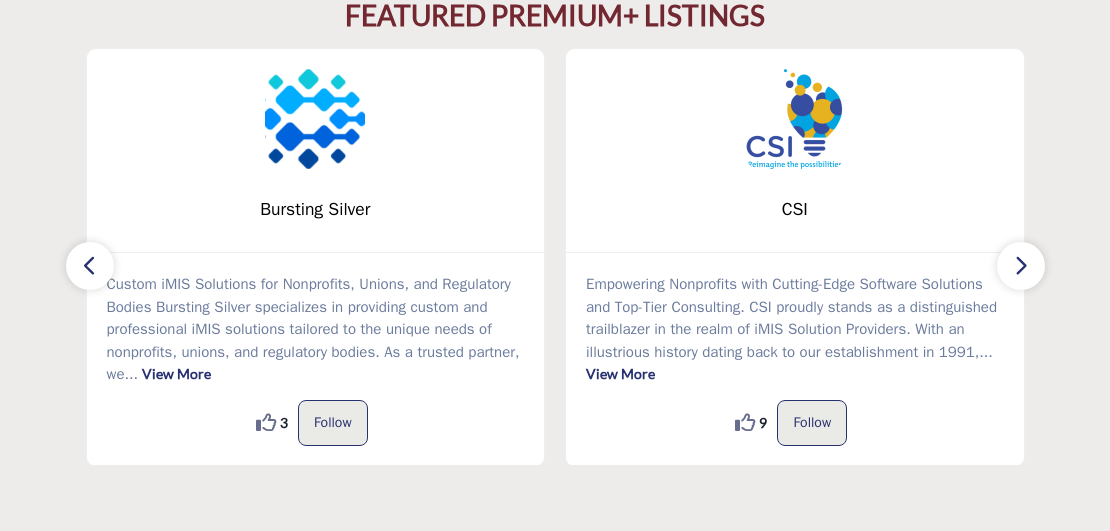 click at bounding box center (1021, 266) 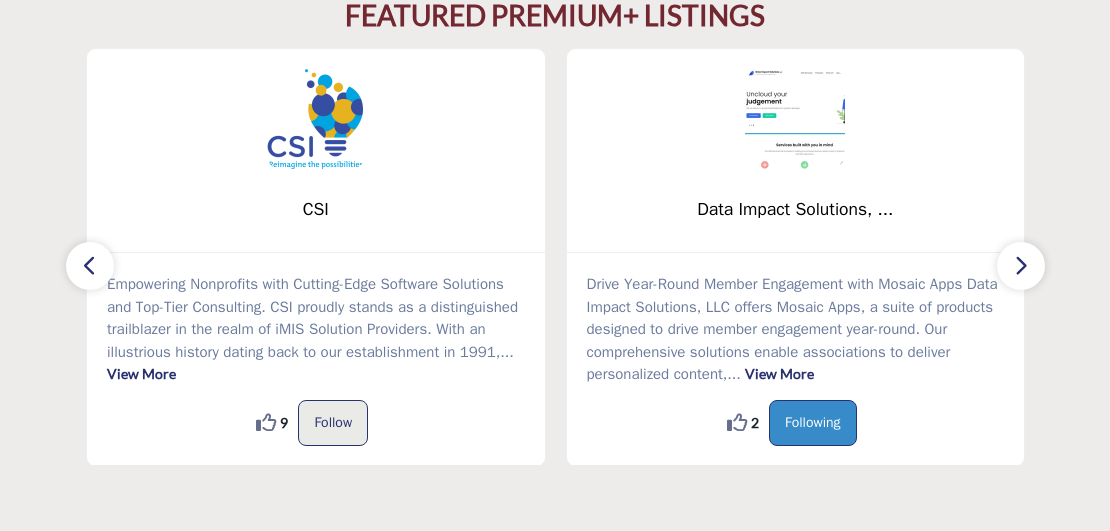 click at bounding box center [1021, 265] 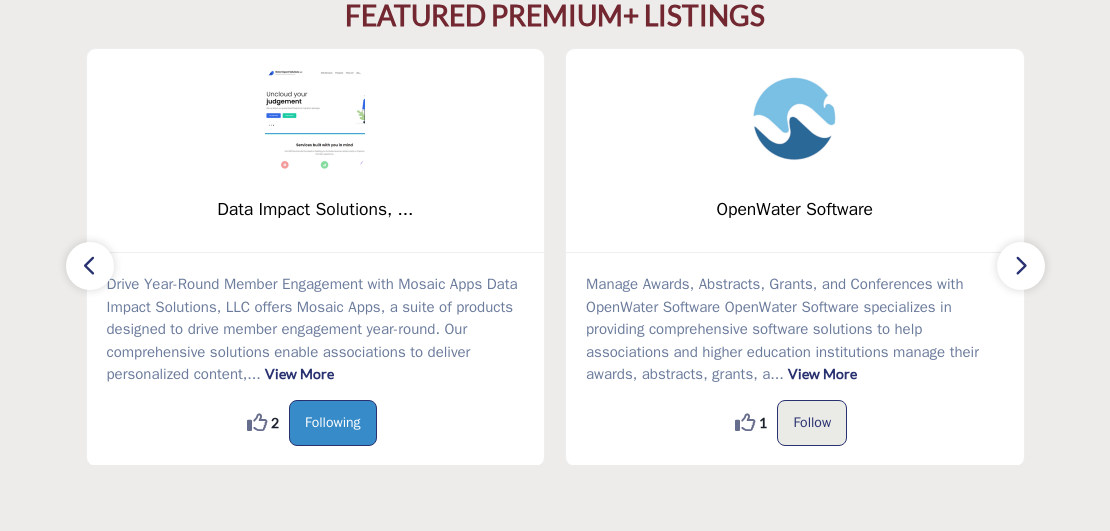 drag, startPoint x: 336, startPoint y: 413, endPoint x: 374, endPoint y: 413, distance: 38 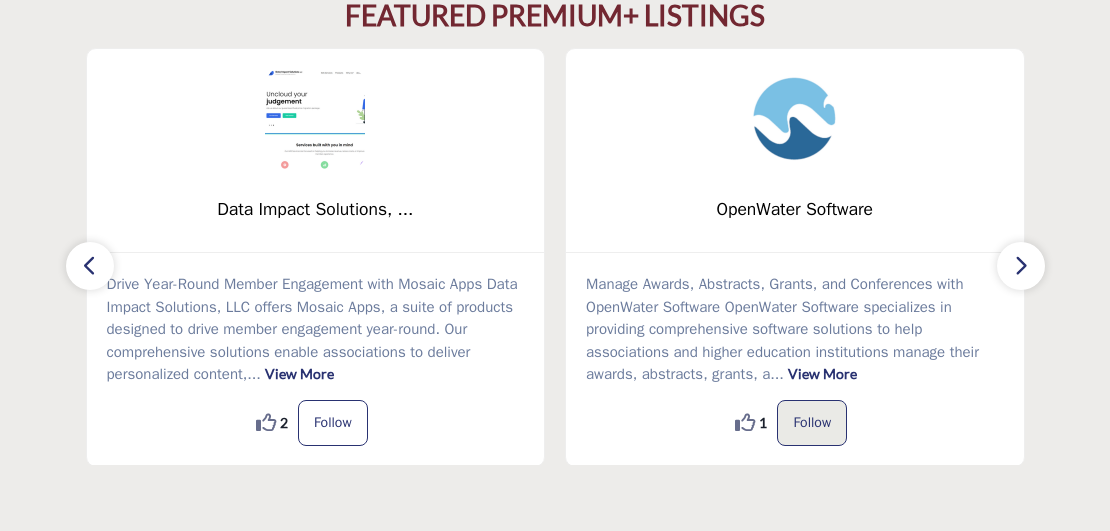 click on "Follow" at bounding box center (333, 423) 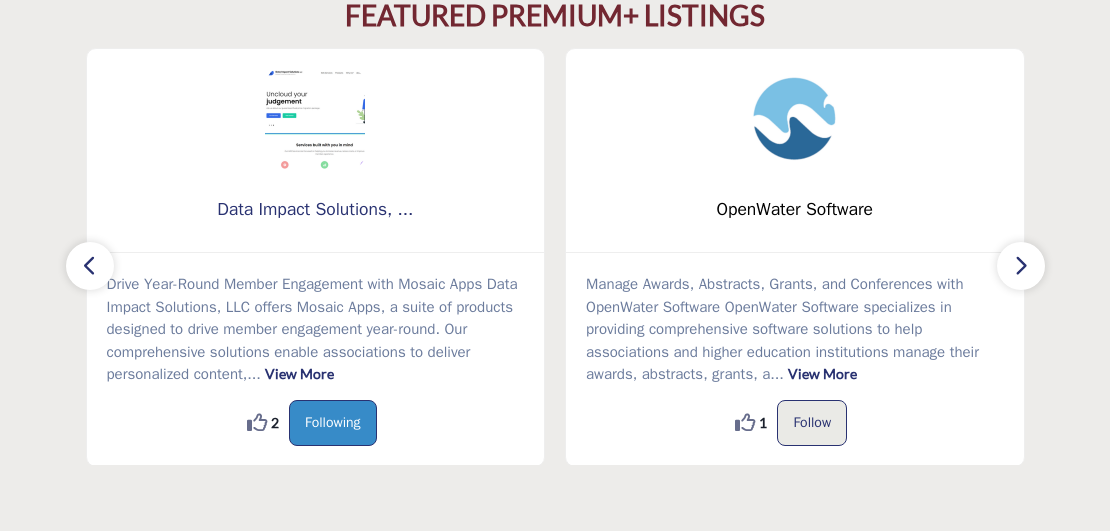 click on "Data Impact Solutions, ..." at bounding box center (316, 209) 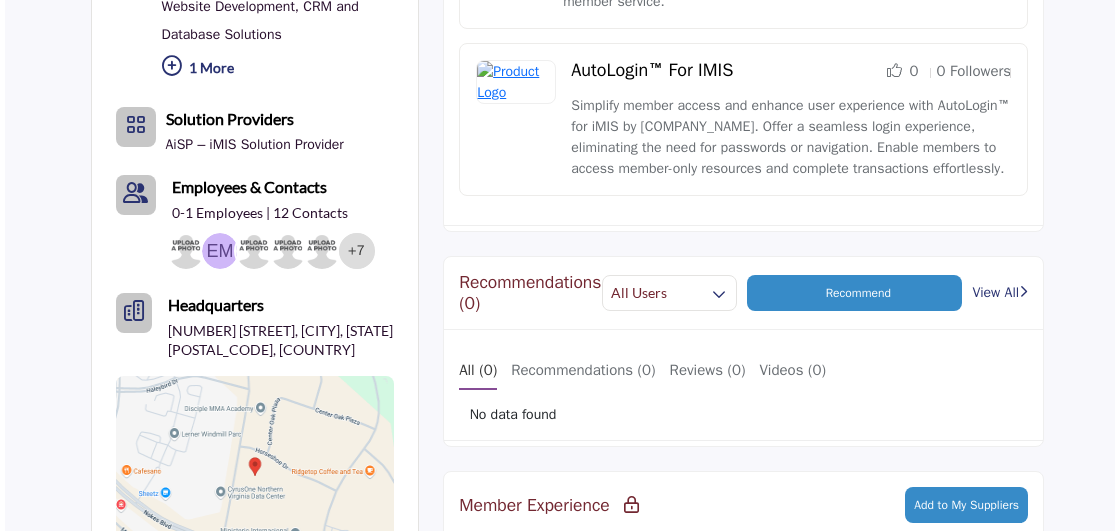 scroll, scrollTop: 1100, scrollLeft: 0, axis: vertical 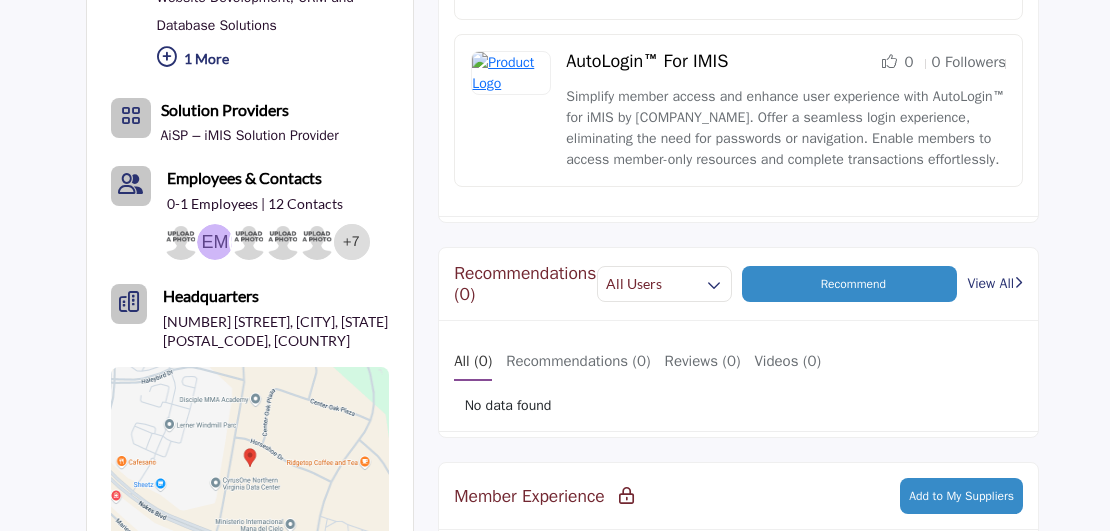 click on "Recommend" at bounding box center [853, 284] 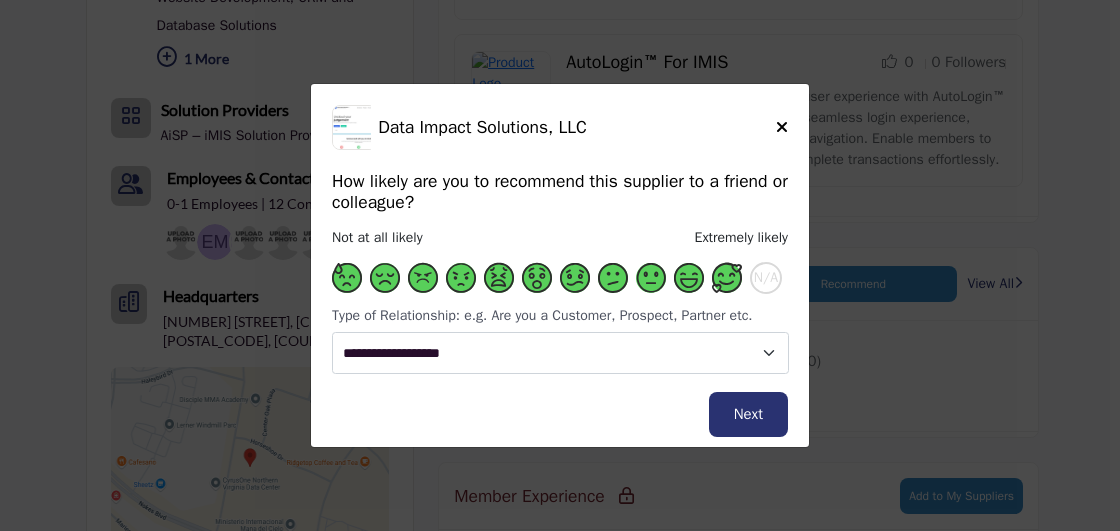 click at bounding box center (727, 278) 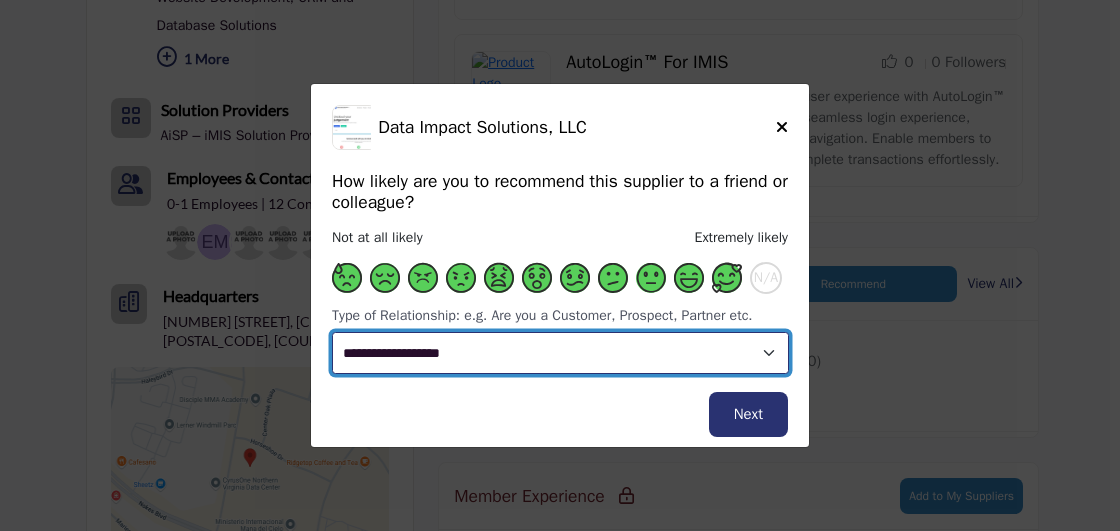 click on "**********" at bounding box center (560, 353) 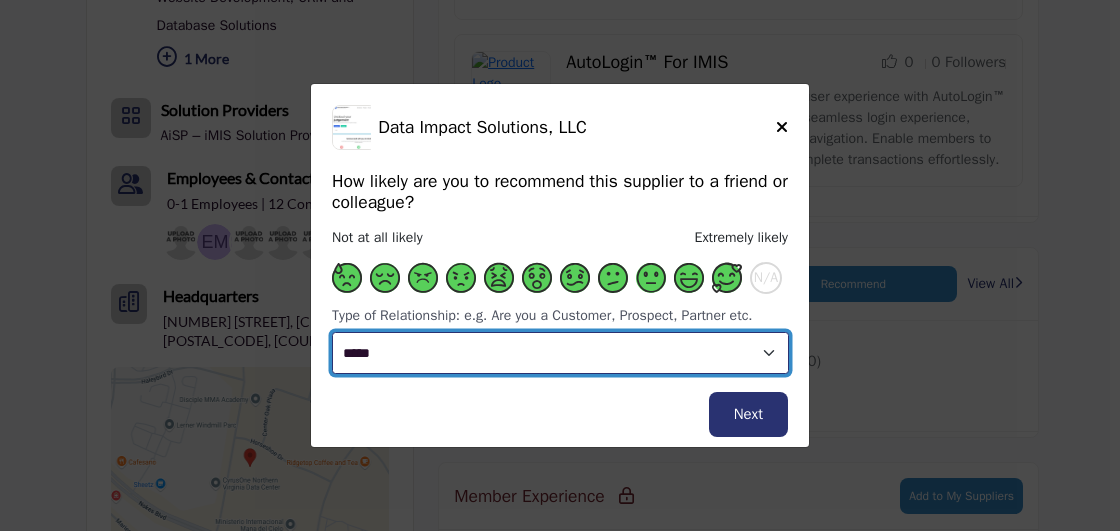 click on "**********" at bounding box center (560, 353) 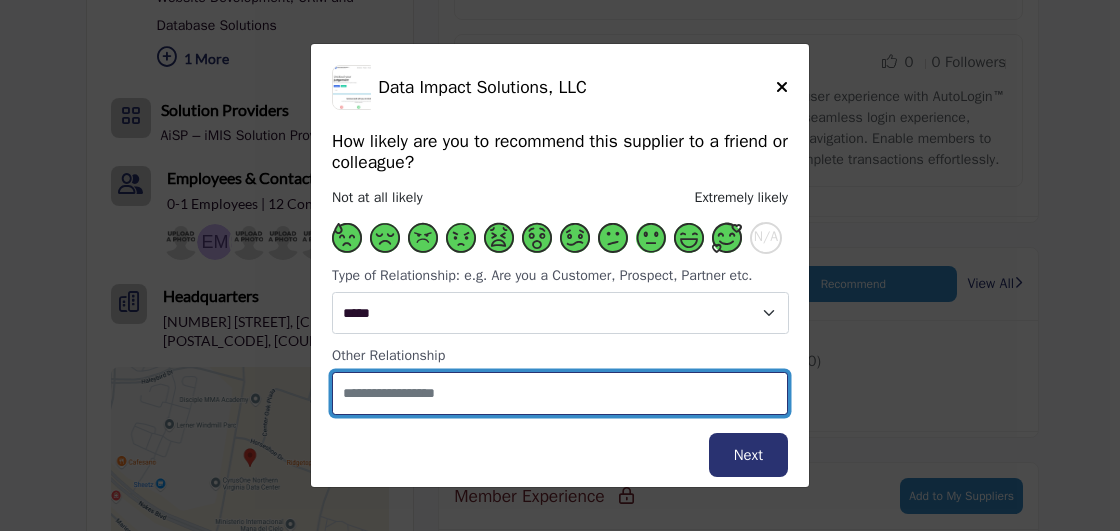 click at bounding box center (560, 393) 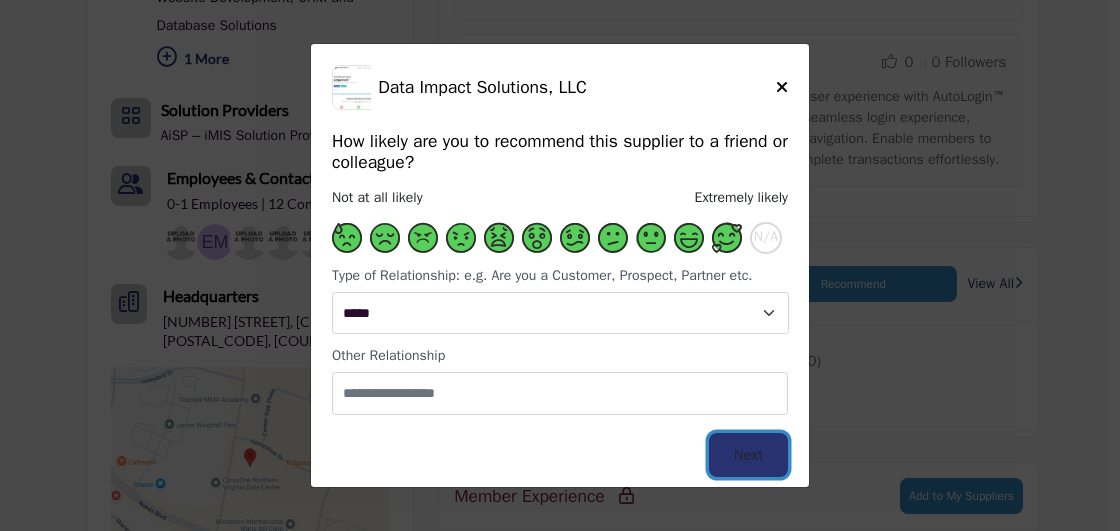 click on "Next" at bounding box center (748, 455) 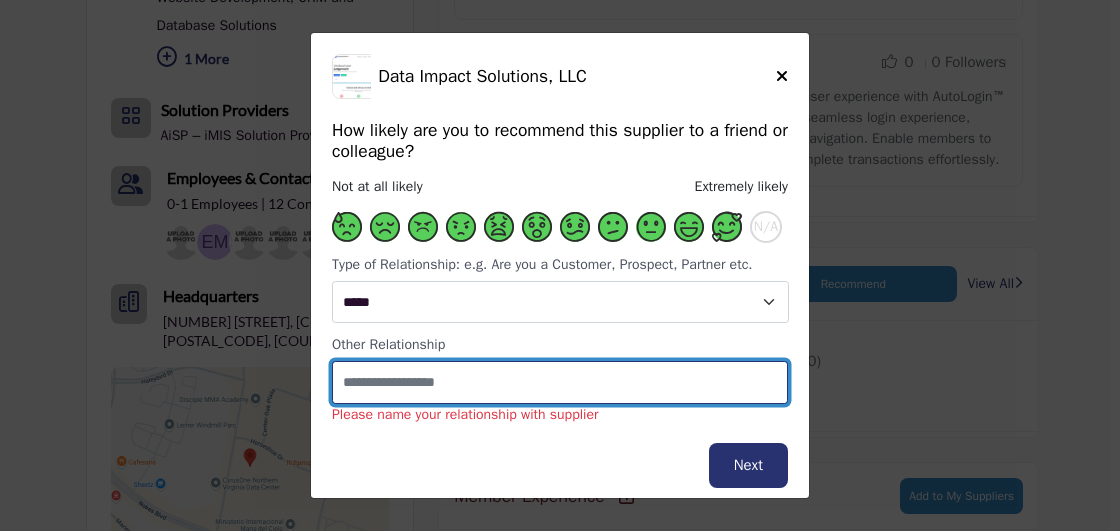 click at bounding box center [560, 382] 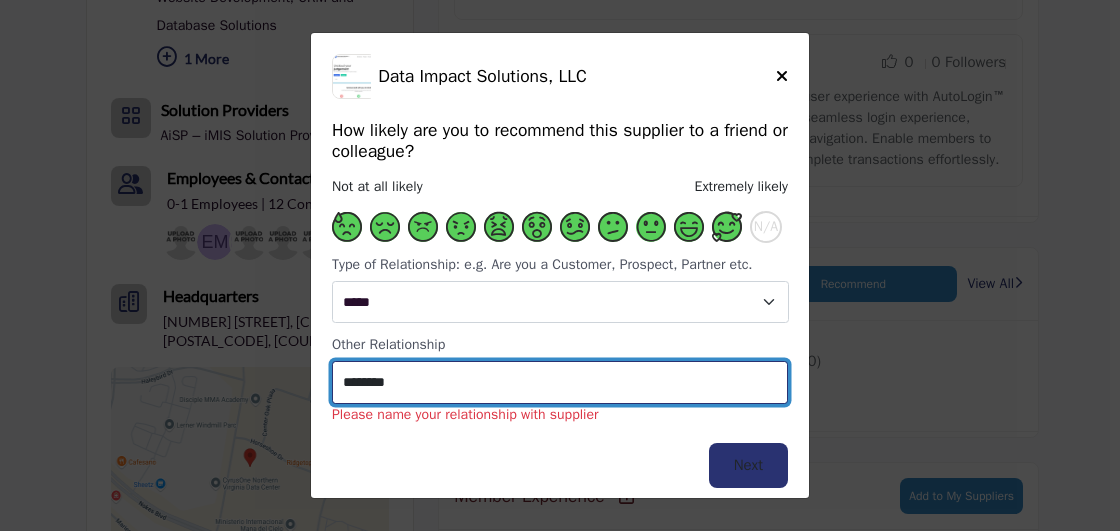 type on "********" 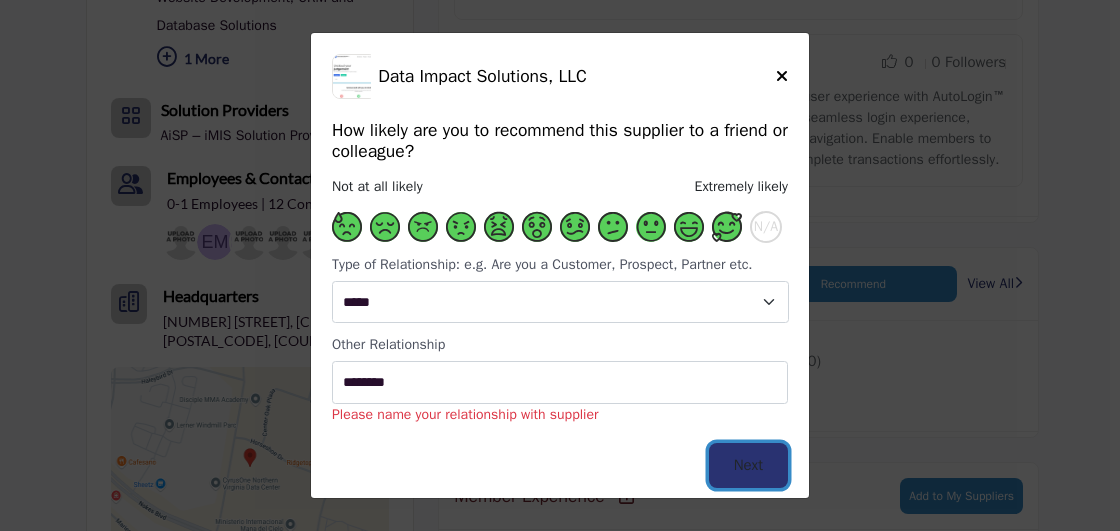 click on "Next" at bounding box center [748, 465] 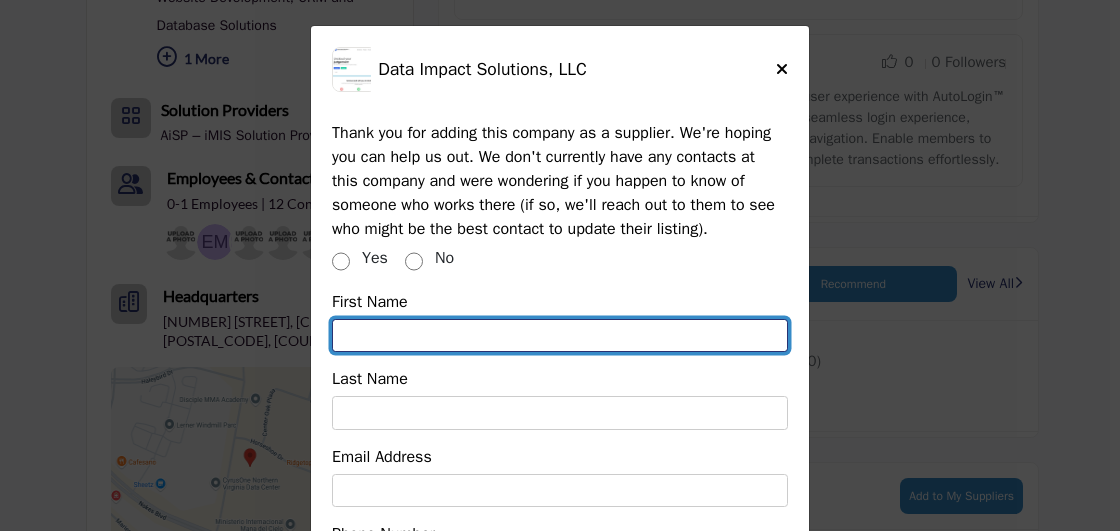 click at bounding box center [560, 336] 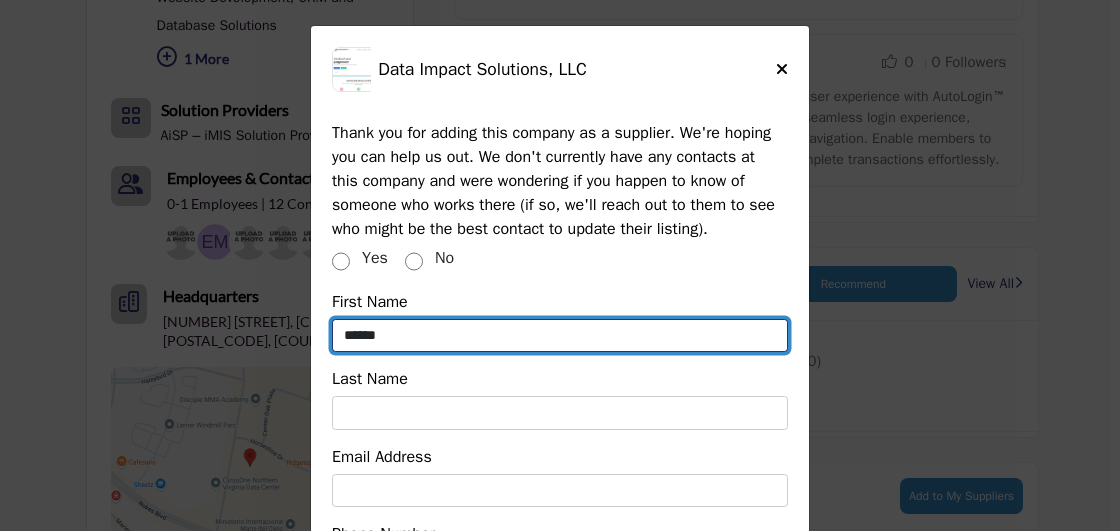 type on "******" 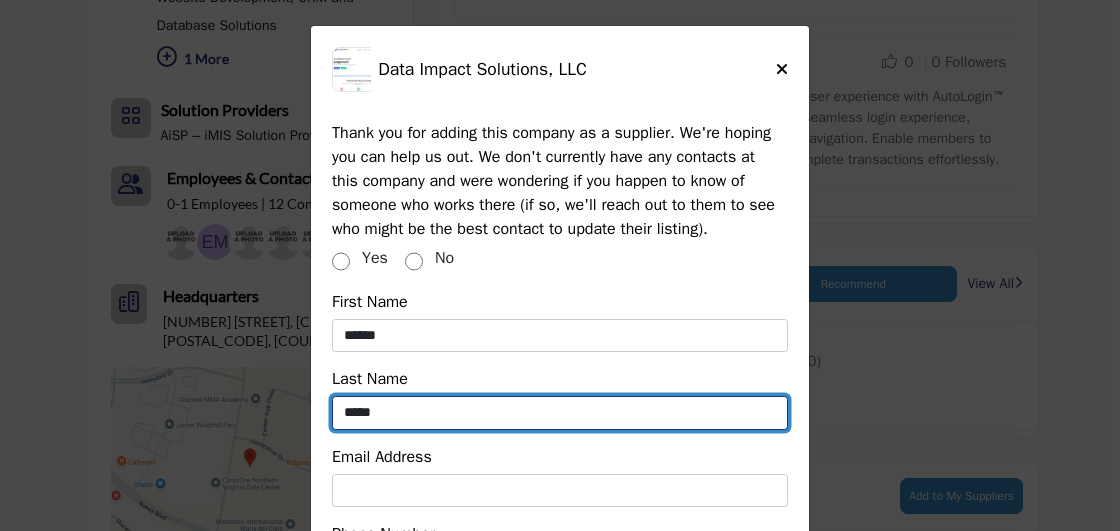 type on "*****" 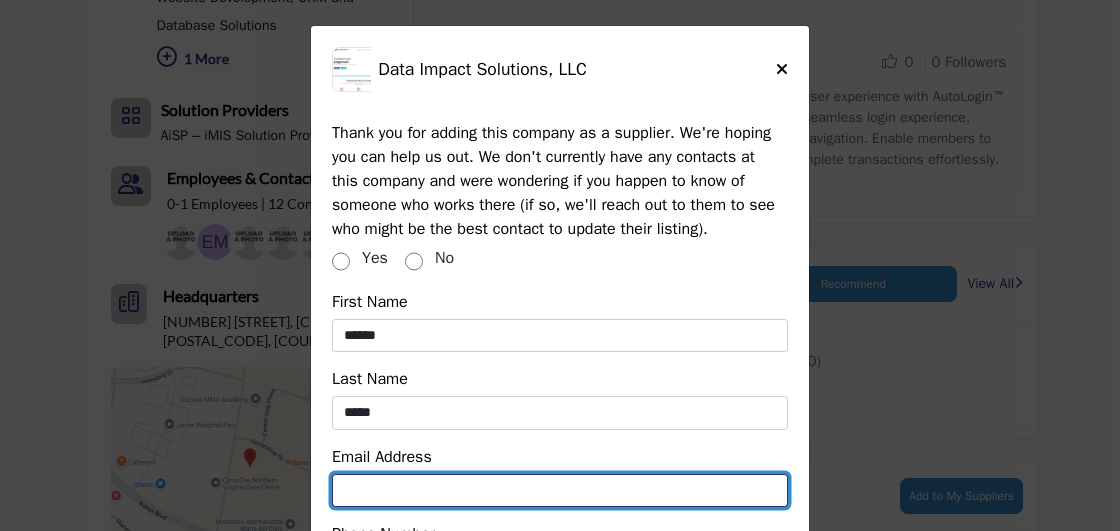 type on "*" 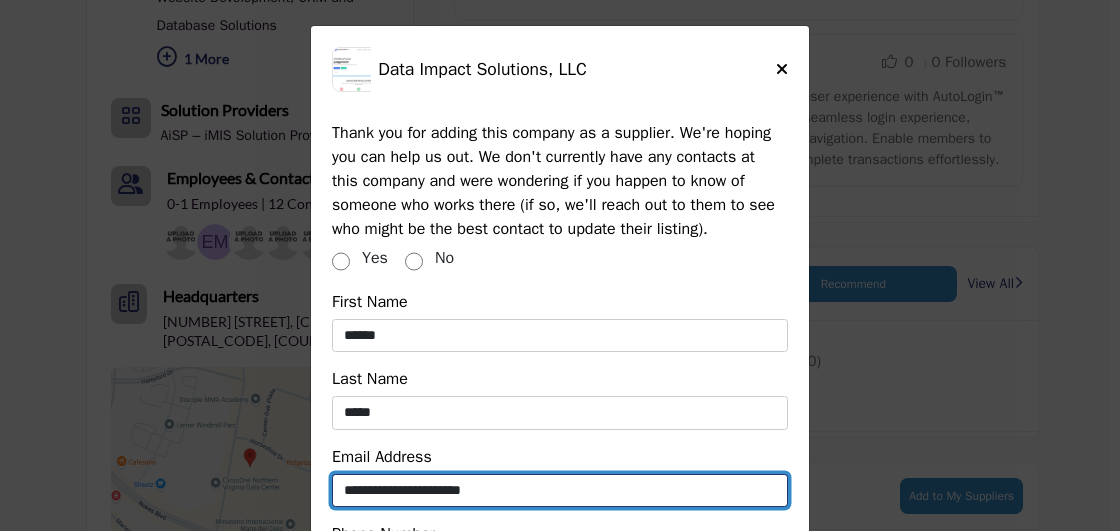type on "**********" 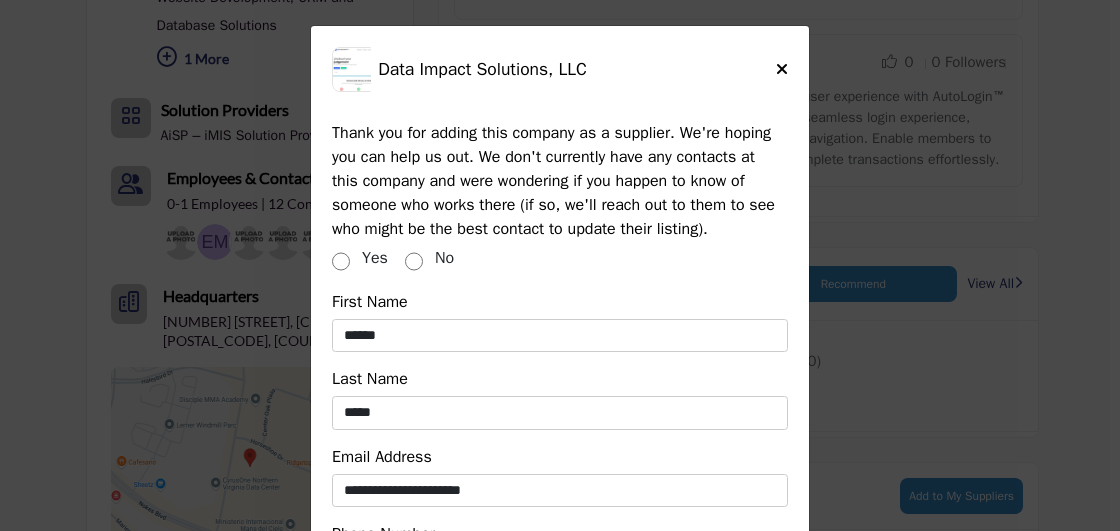 scroll, scrollTop: 154, scrollLeft: 0, axis: vertical 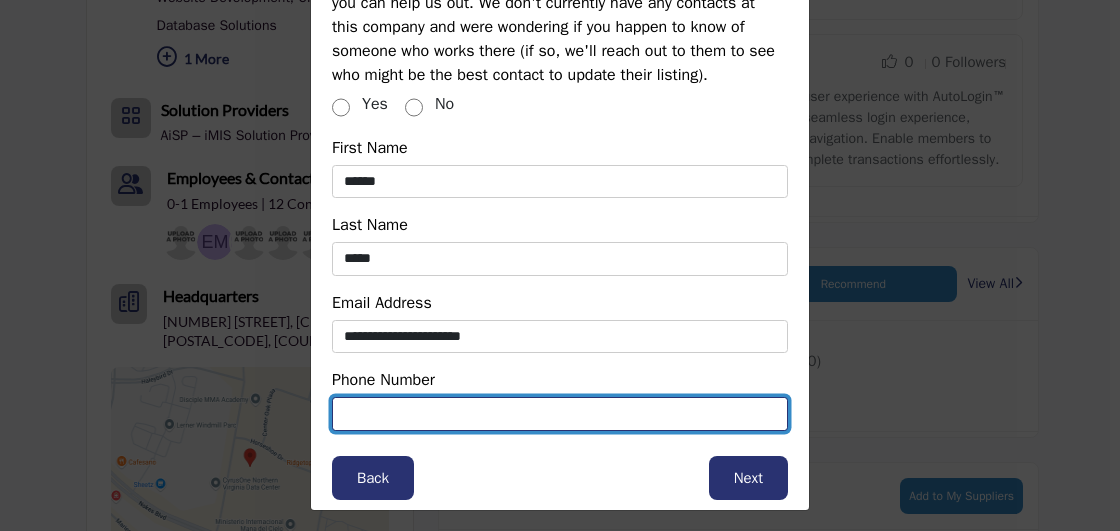 click at bounding box center (560, 414) 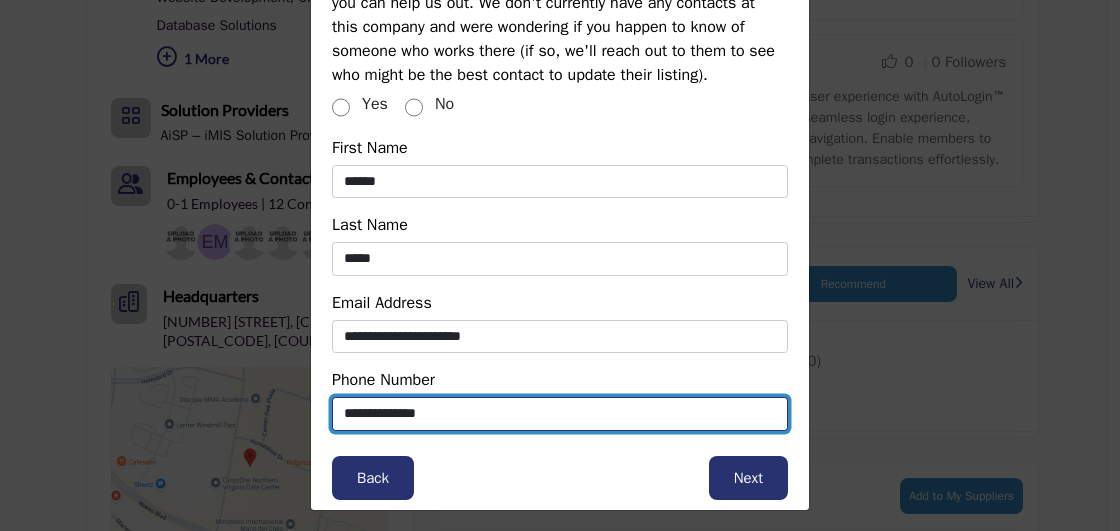 click on "**********" at bounding box center [560, 414] 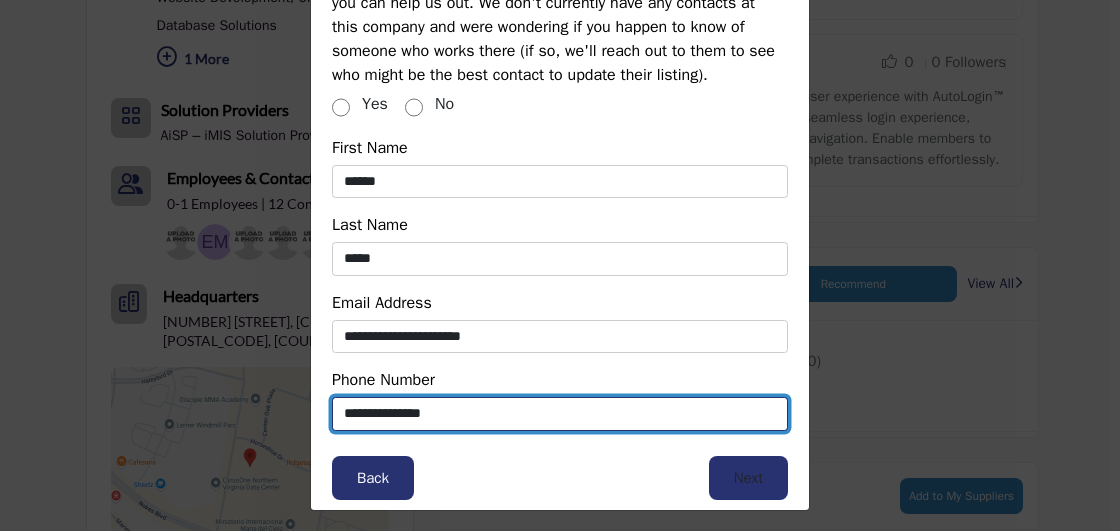 type on "**********" 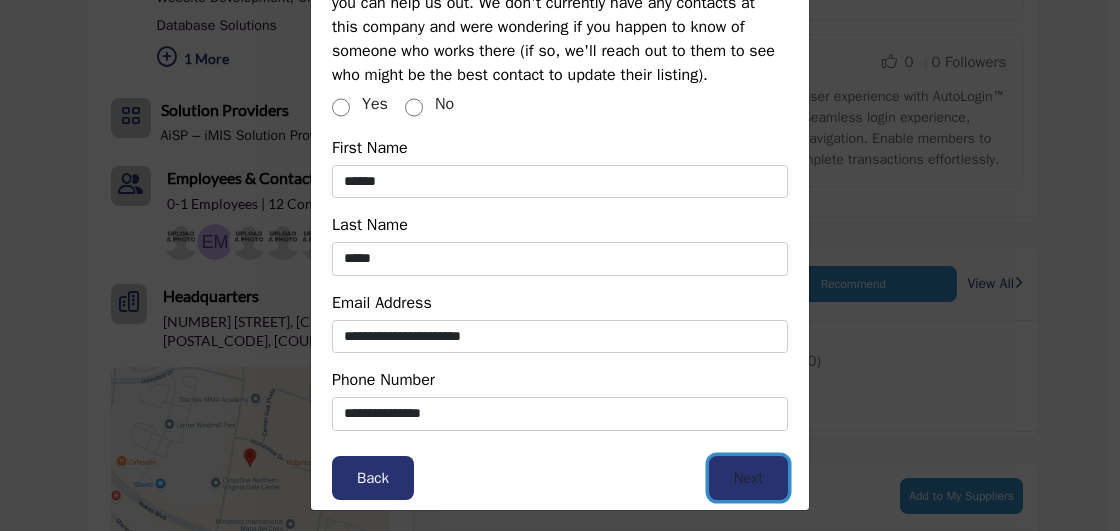 click on "Next" at bounding box center (748, 478) 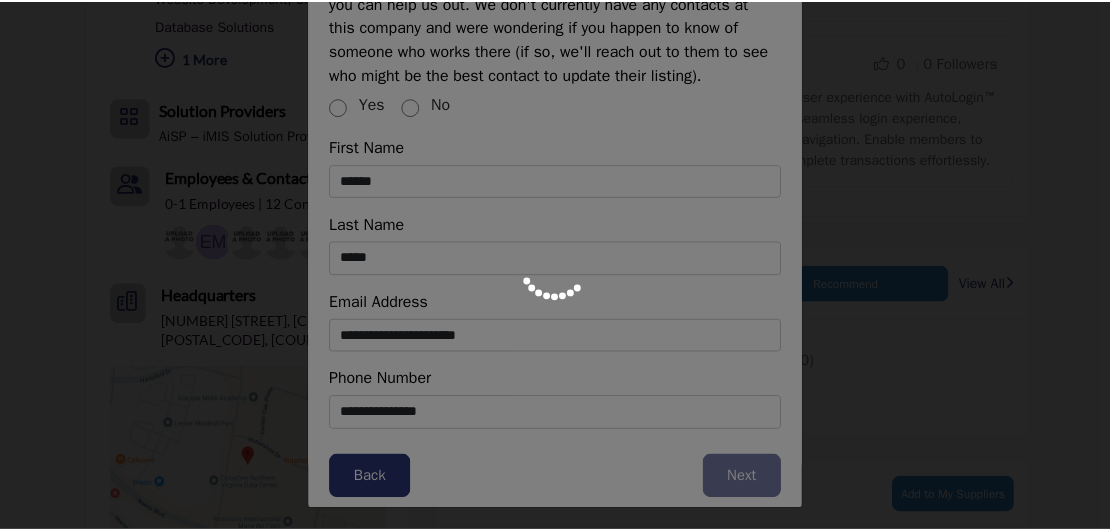 scroll, scrollTop: 90, scrollLeft: 0, axis: vertical 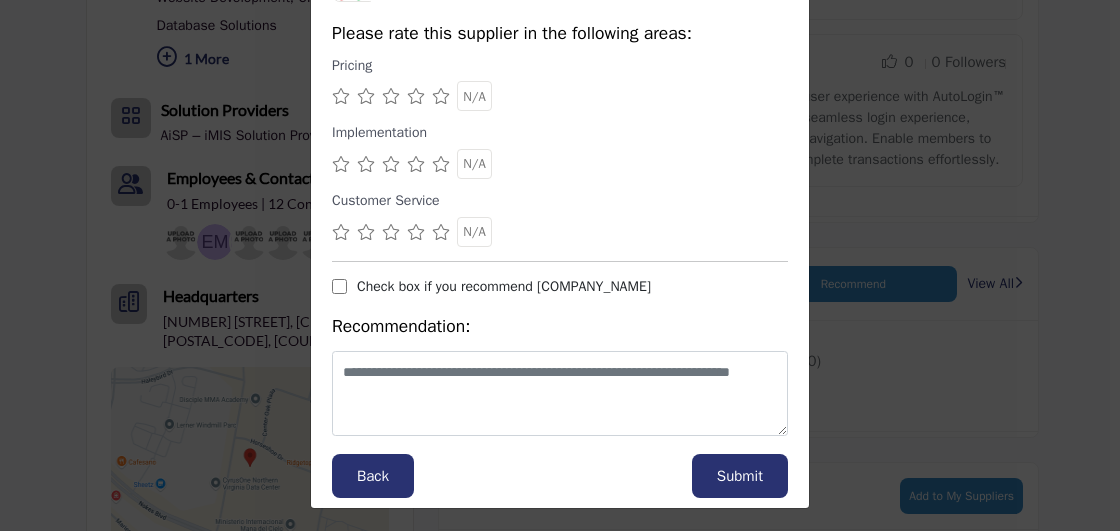 click at bounding box center [441, 96] 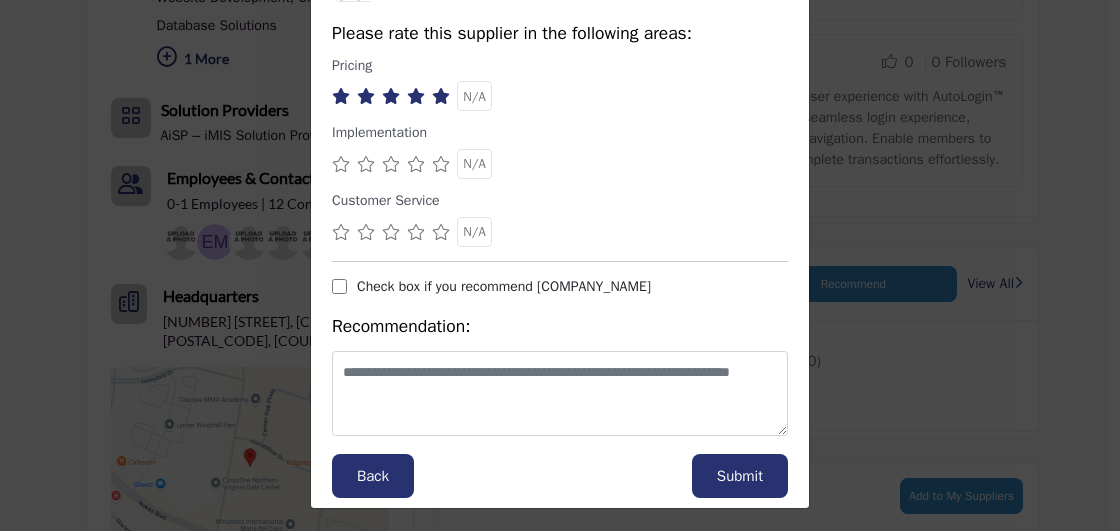 click at bounding box center (441, 164) 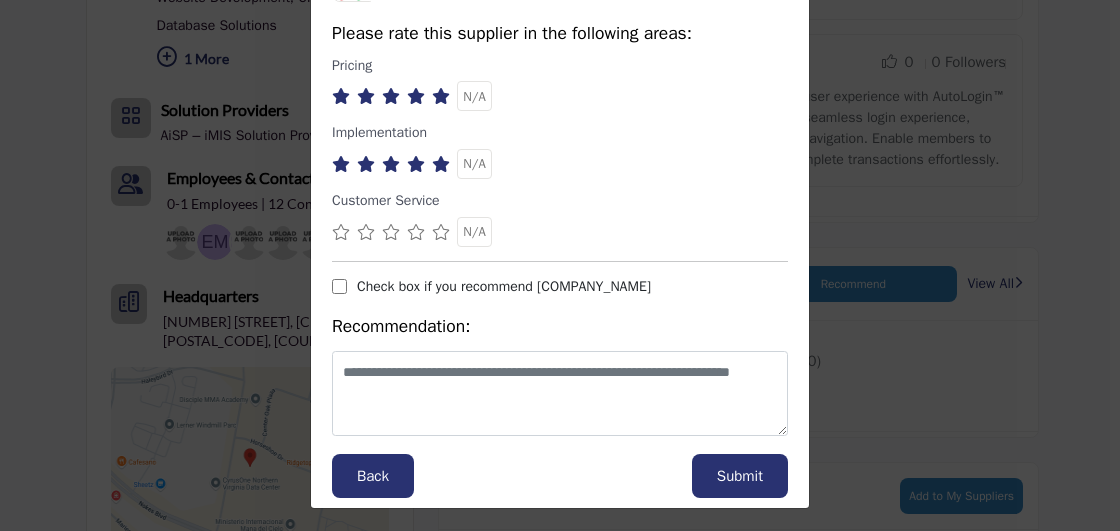 click at bounding box center (441, 232) 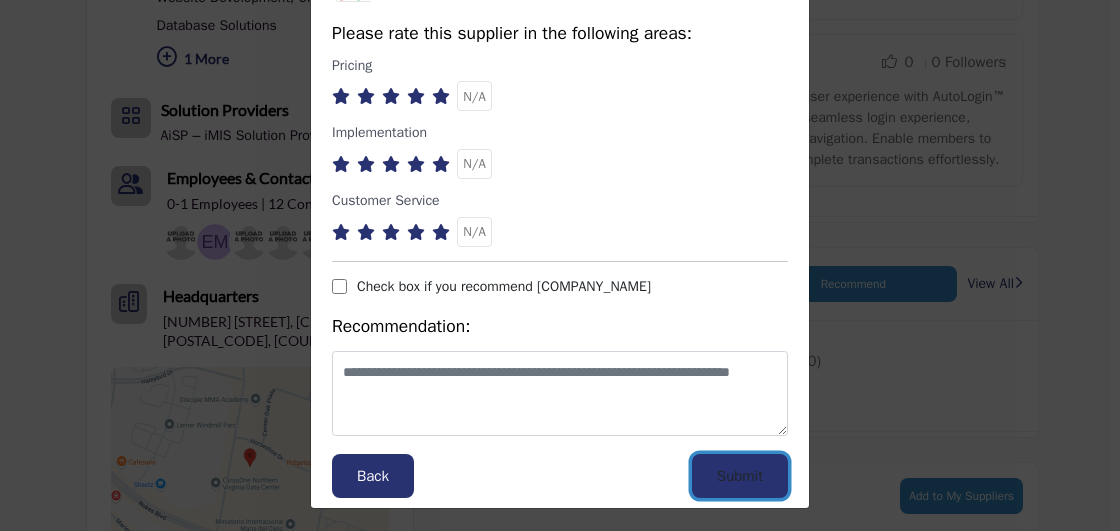 click on "Submit" at bounding box center (740, 476) 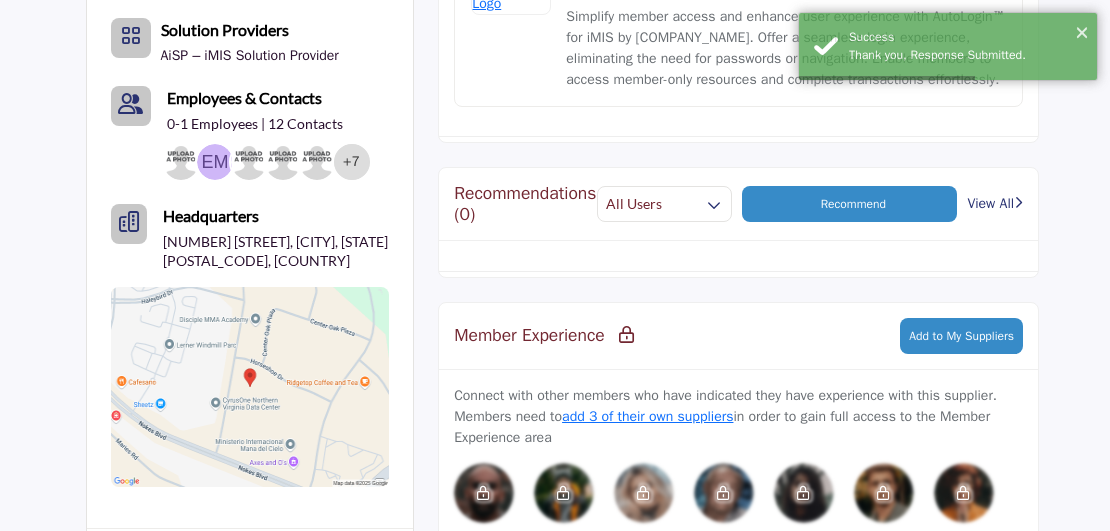 scroll, scrollTop: 1300, scrollLeft: 0, axis: vertical 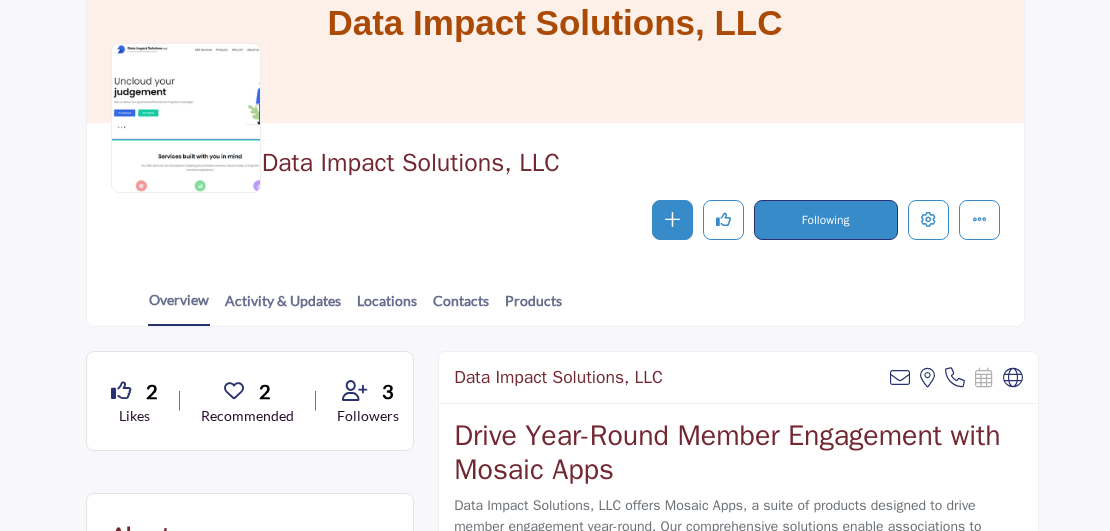 click at bounding box center [121, 391] 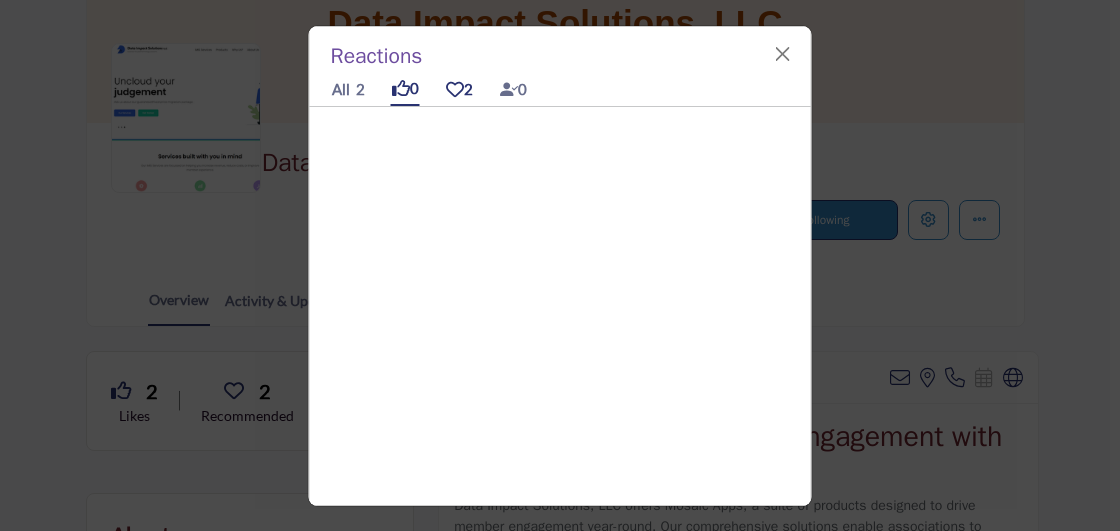 click at bounding box center [455, 89] 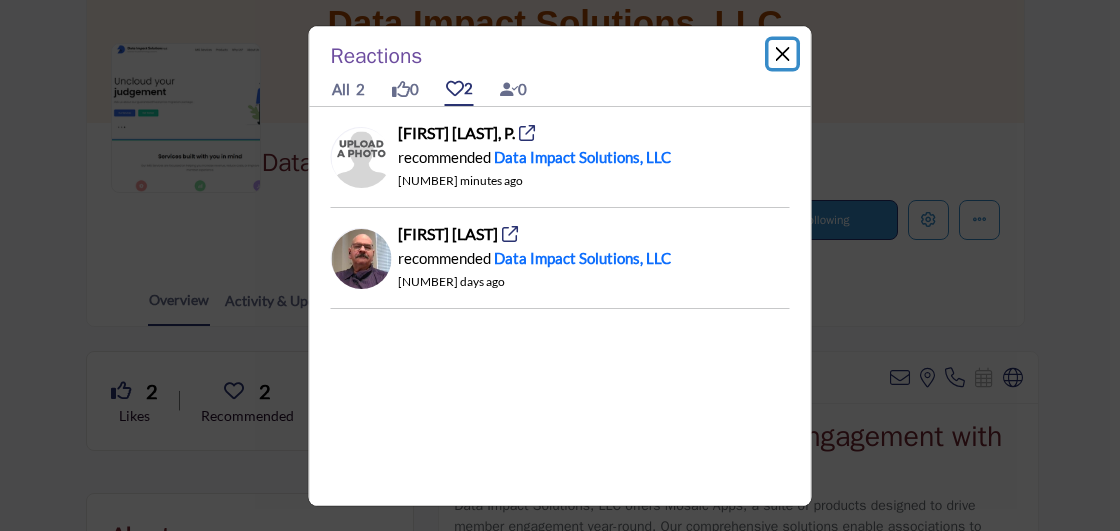 drag, startPoint x: 786, startPoint y: 51, endPoint x: 883, endPoint y: 159, distance: 145.16542 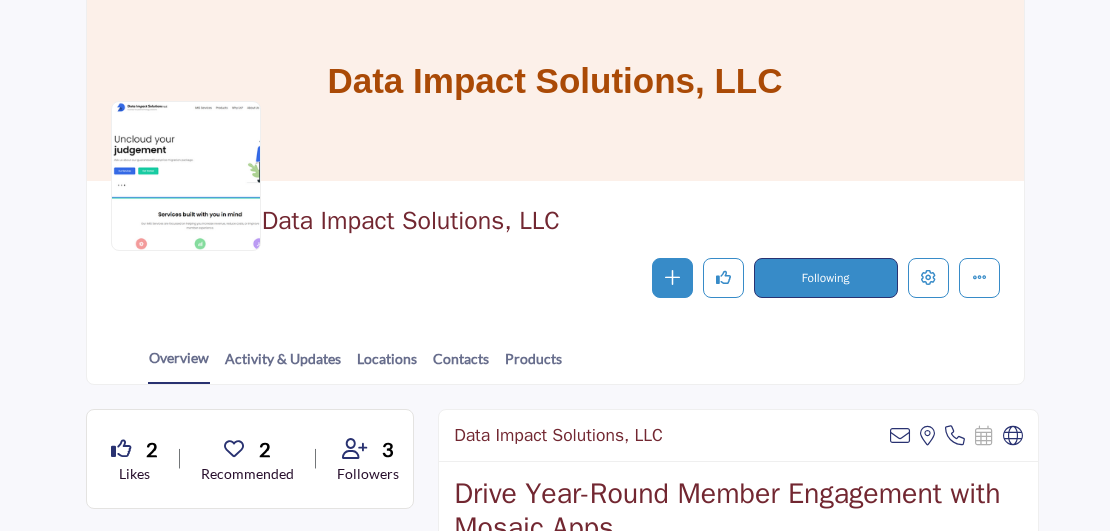 scroll, scrollTop: 0, scrollLeft: 0, axis: both 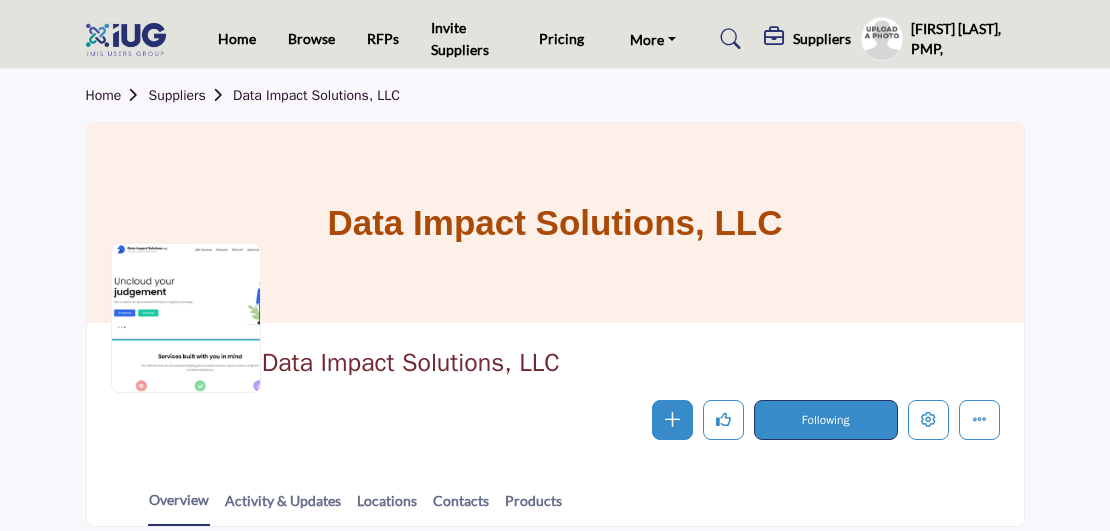 click on "Suppliers" at bounding box center (191, 95) 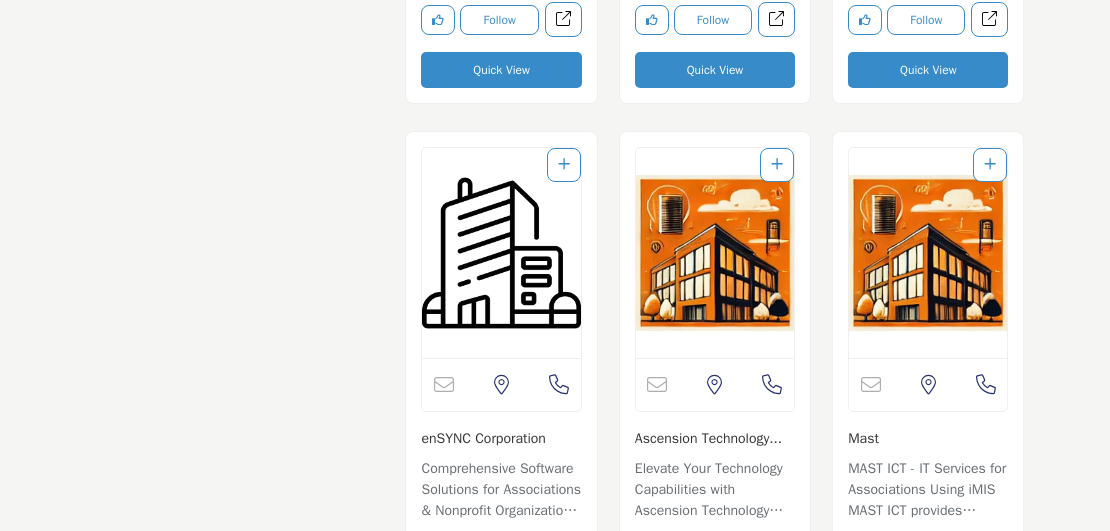 scroll, scrollTop: 5500, scrollLeft: 0, axis: vertical 